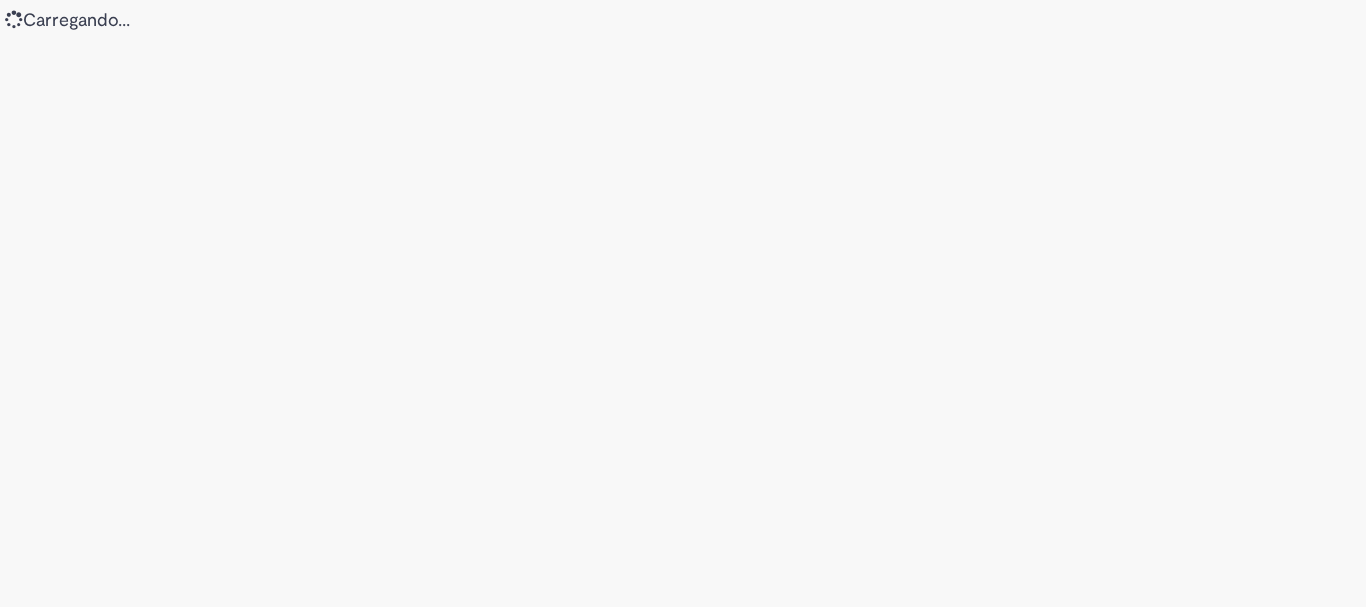scroll, scrollTop: 0, scrollLeft: 0, axis: both 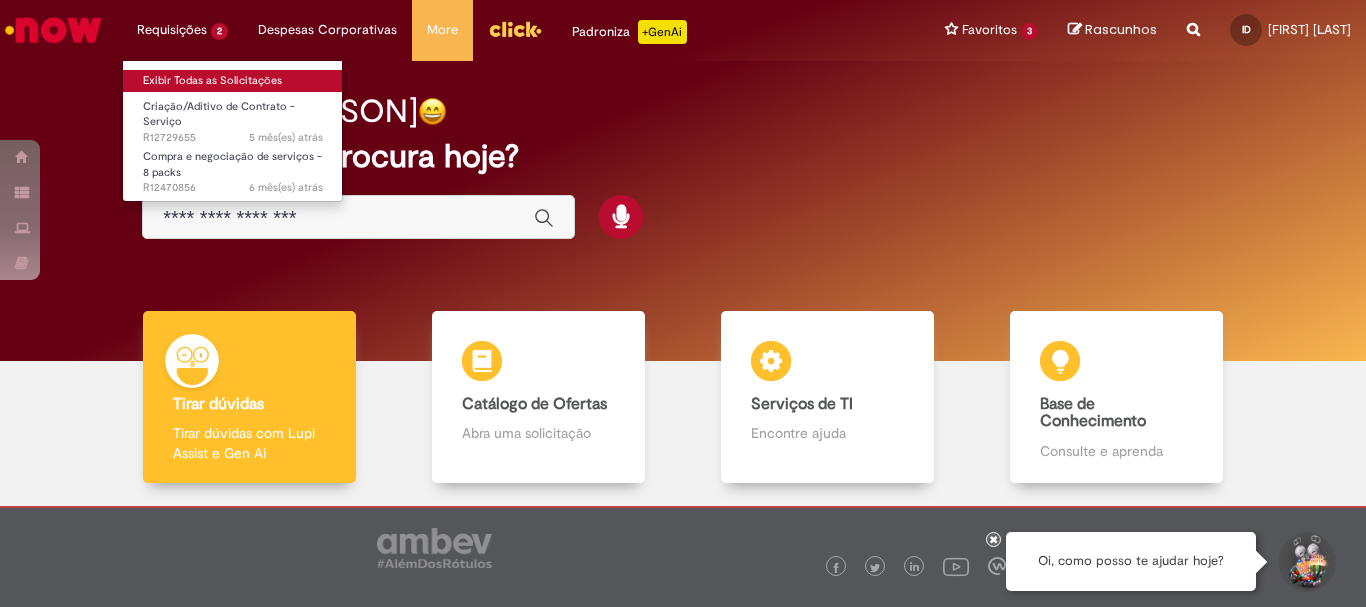 click on "Exibir Todas as Solicitações" at bounding box center (233, 81) 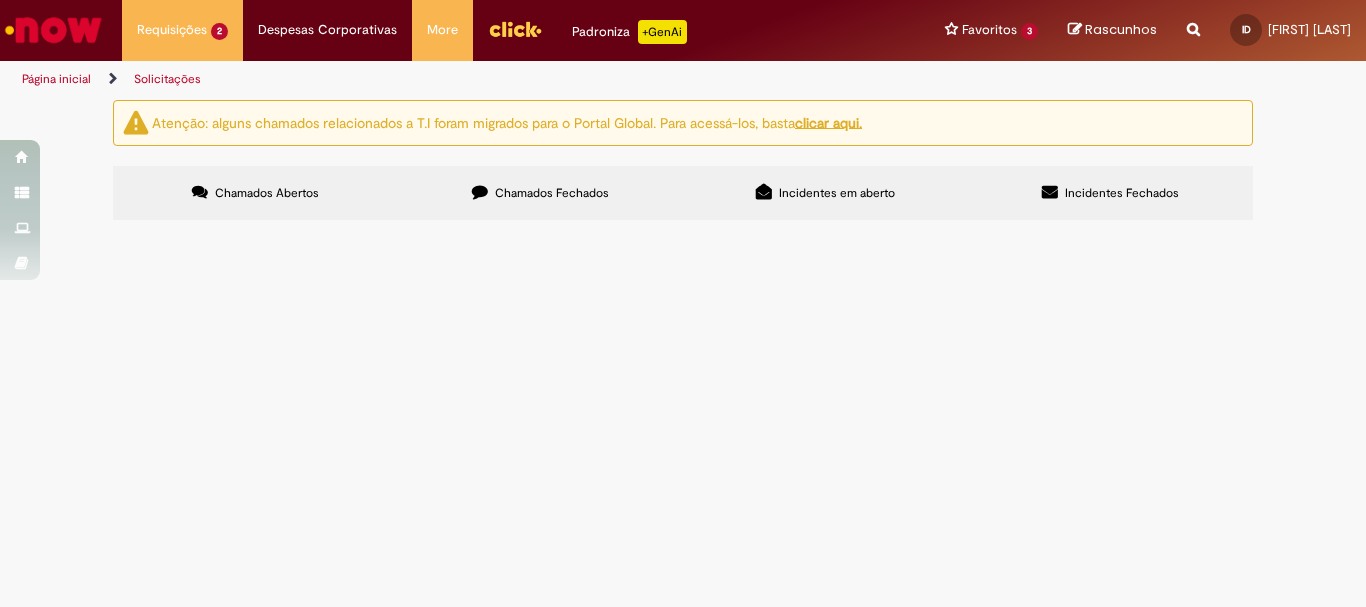 click on "Chamados Fechados" at bounding box center (540, 193) 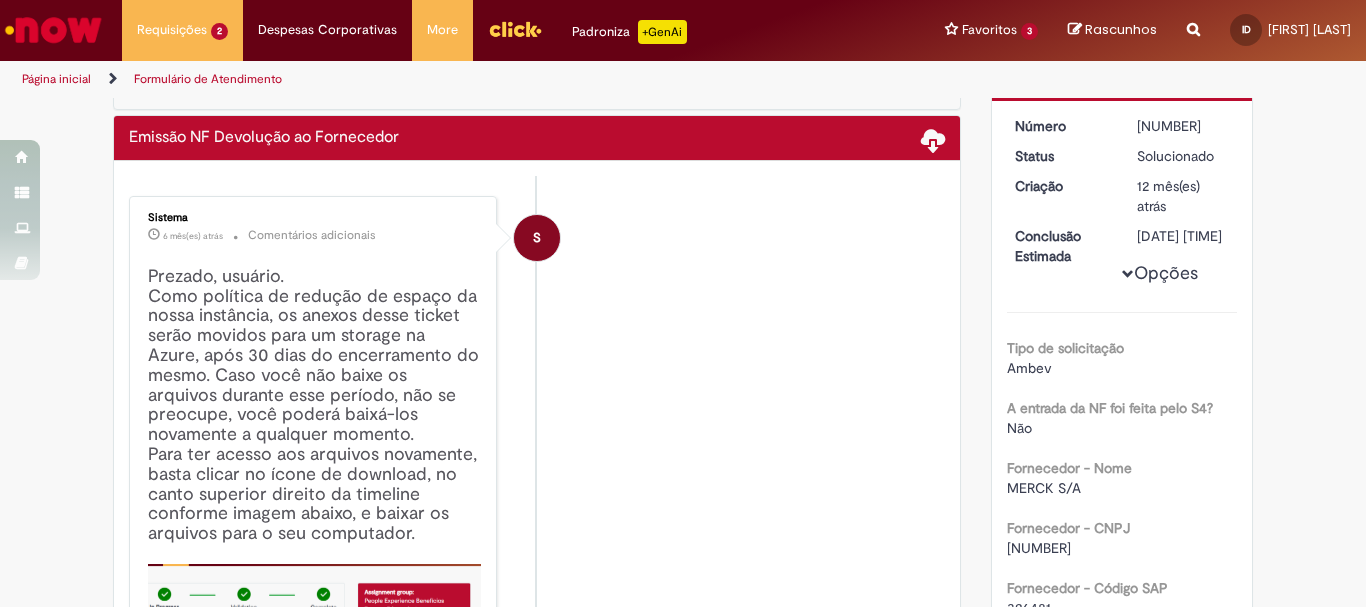scroll, scrollTop: 300, scrollLeft: 0, axis: vertical 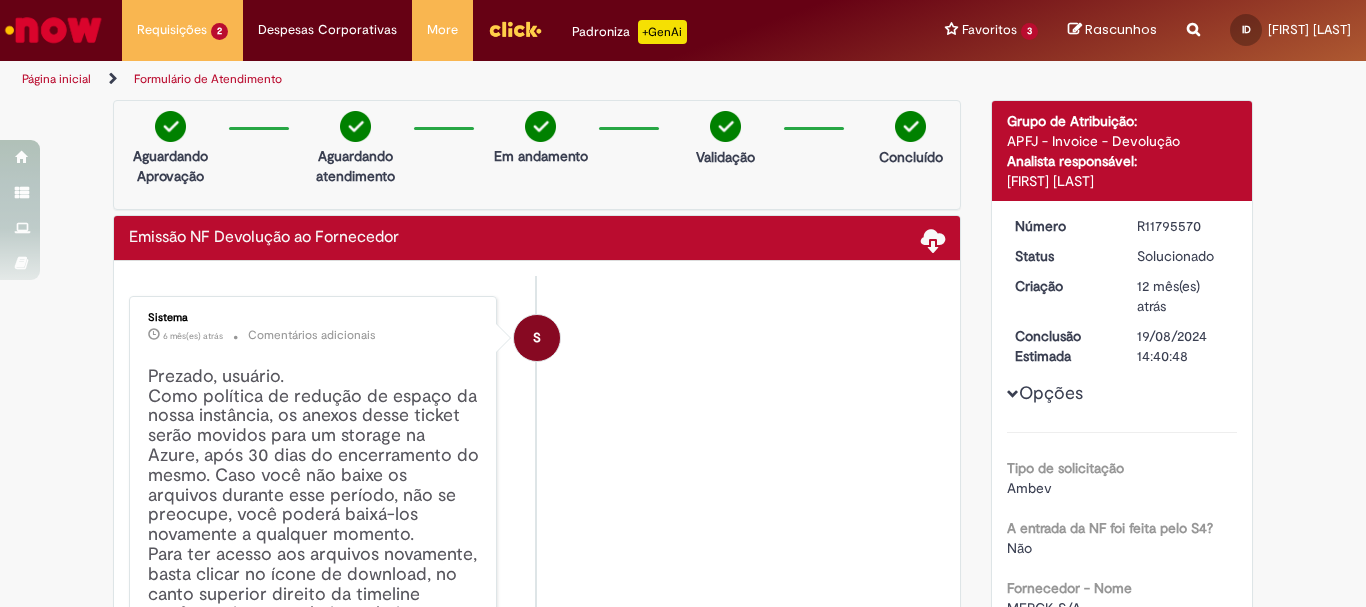 click at bounding box center (1193, 18) 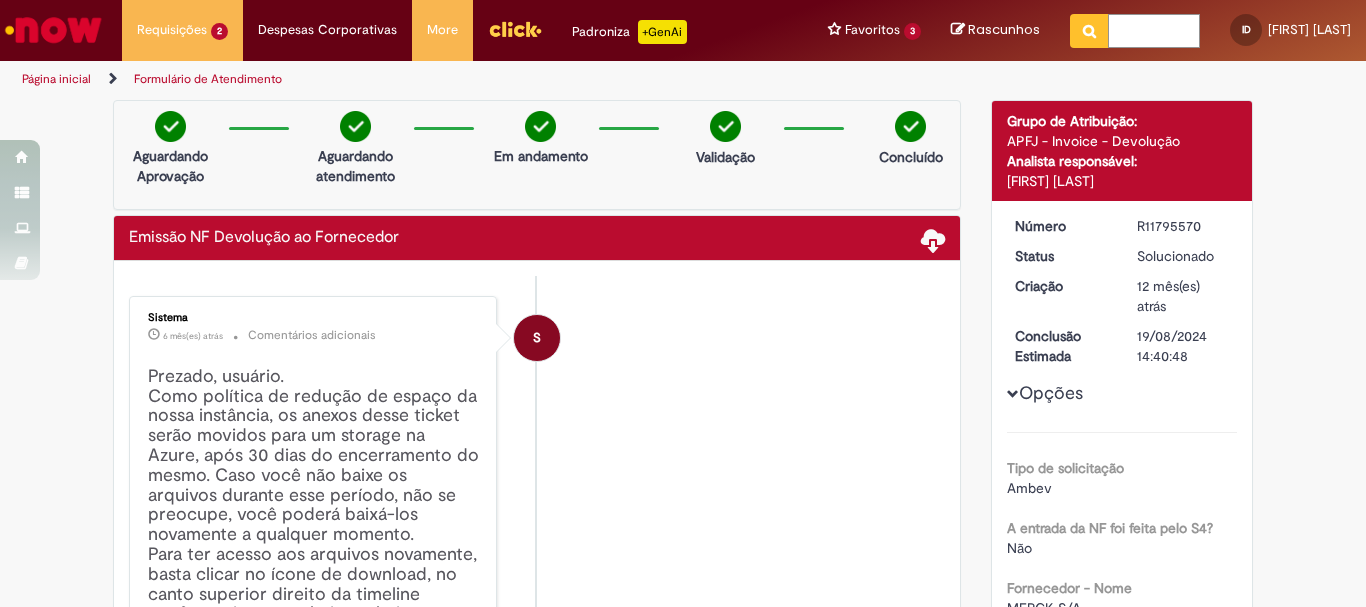 click at bounding box center (1154, 31) 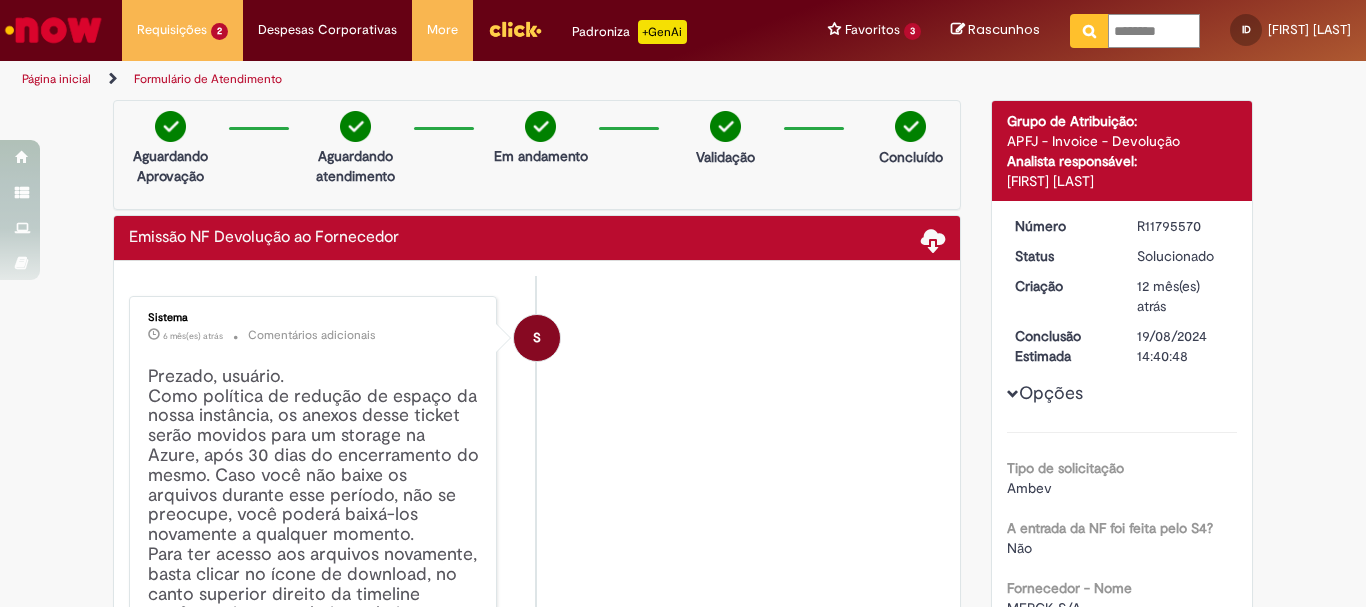 type on "*********" 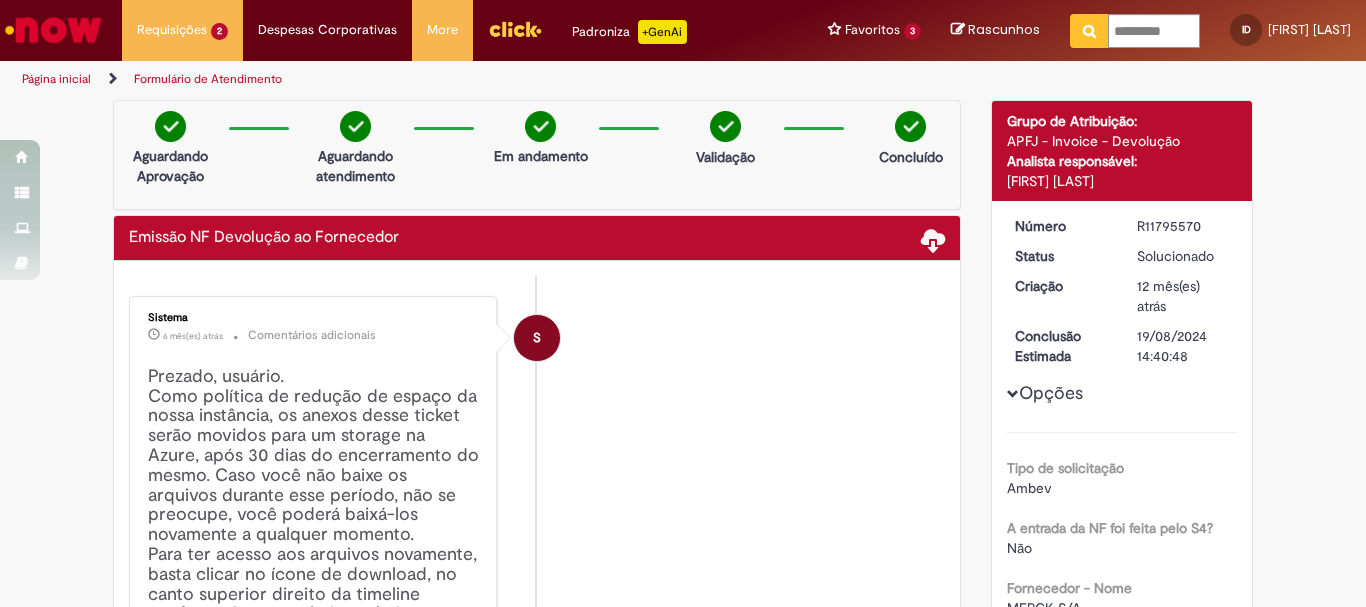click at bounding box center (1089, 31) 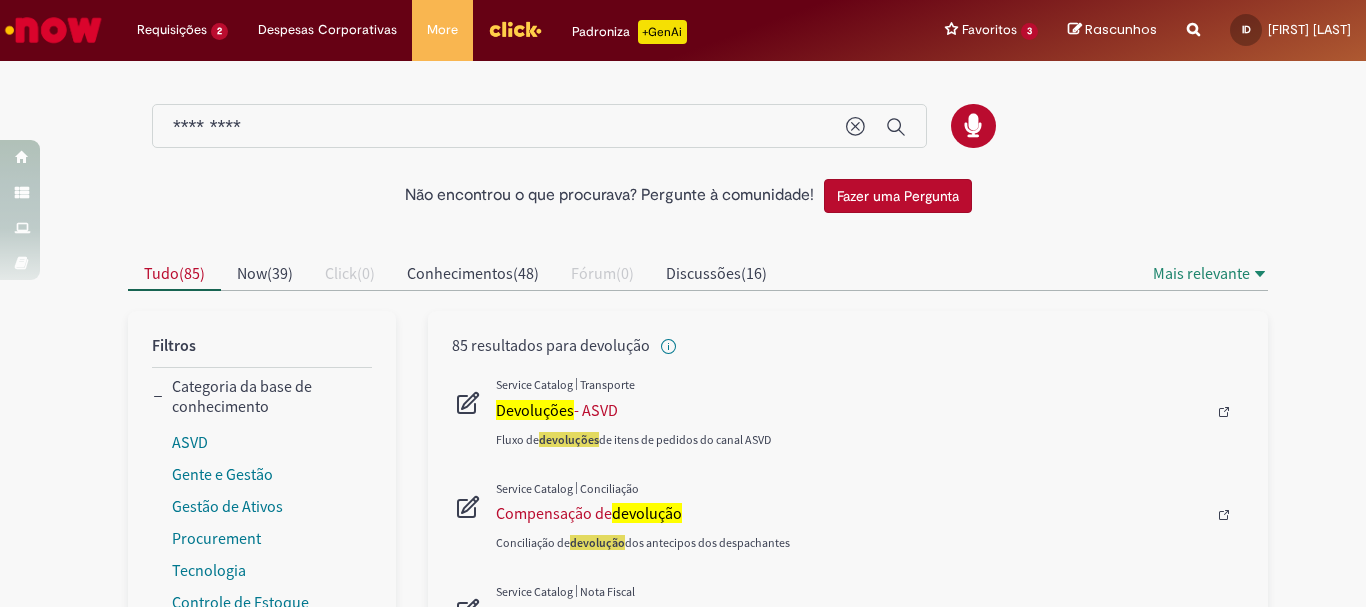 click on "*********" at bounding box center [539, 126] 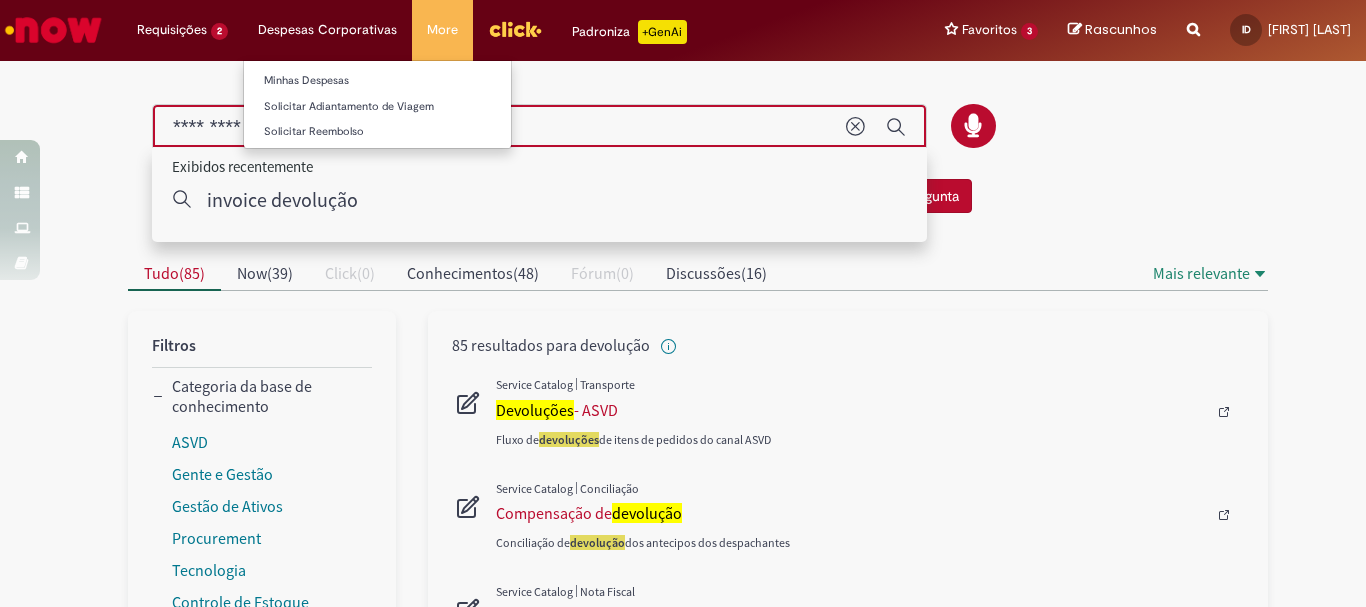 type on "**********" 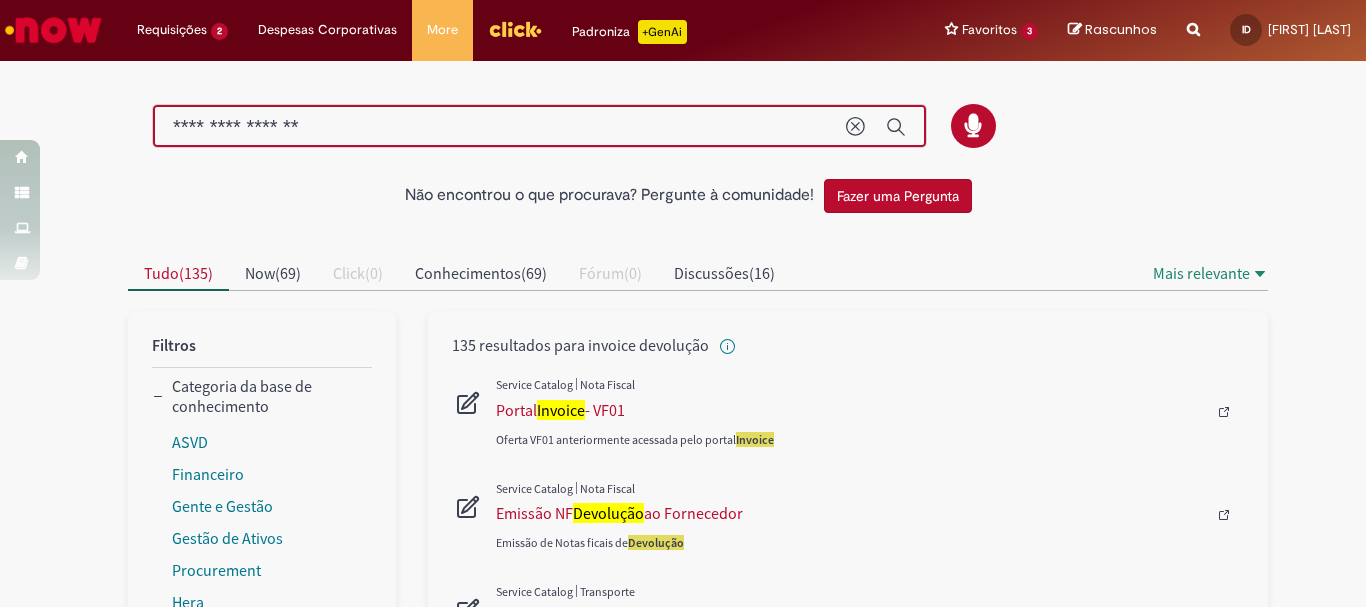 scroll, scrollTop: 100, scrollLeft: 0, axis: vertical 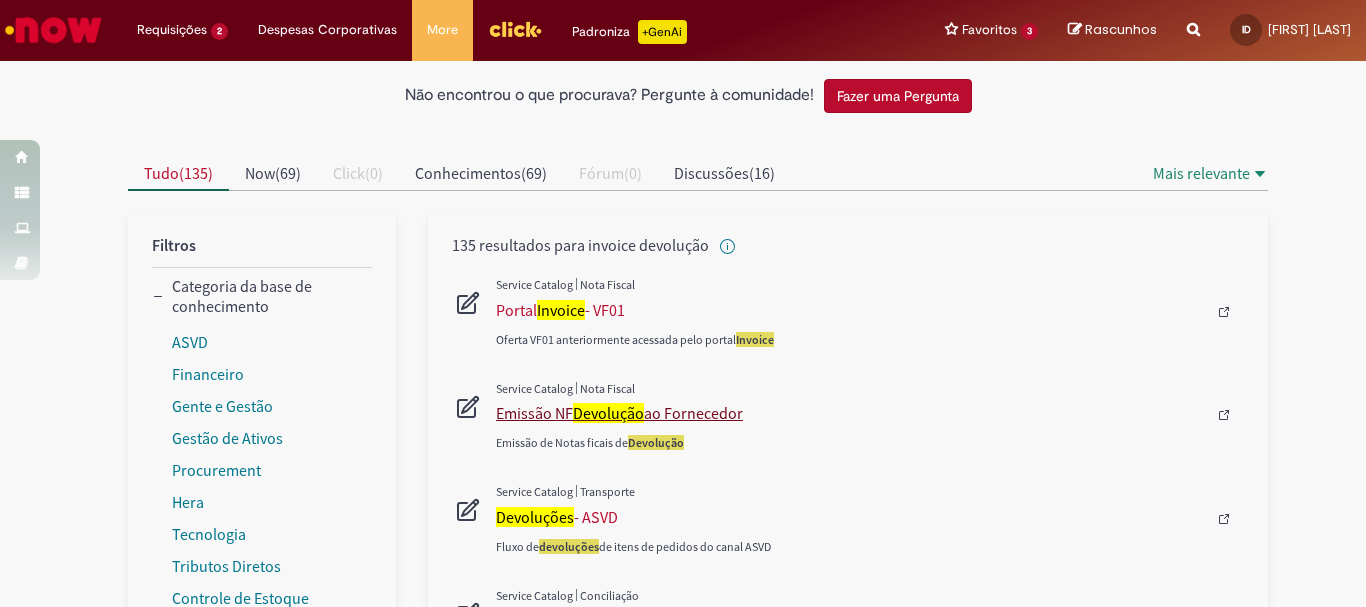 click on "Emissão NF  Devolução  ao Fornecedor" at bounding box center [851, 413] 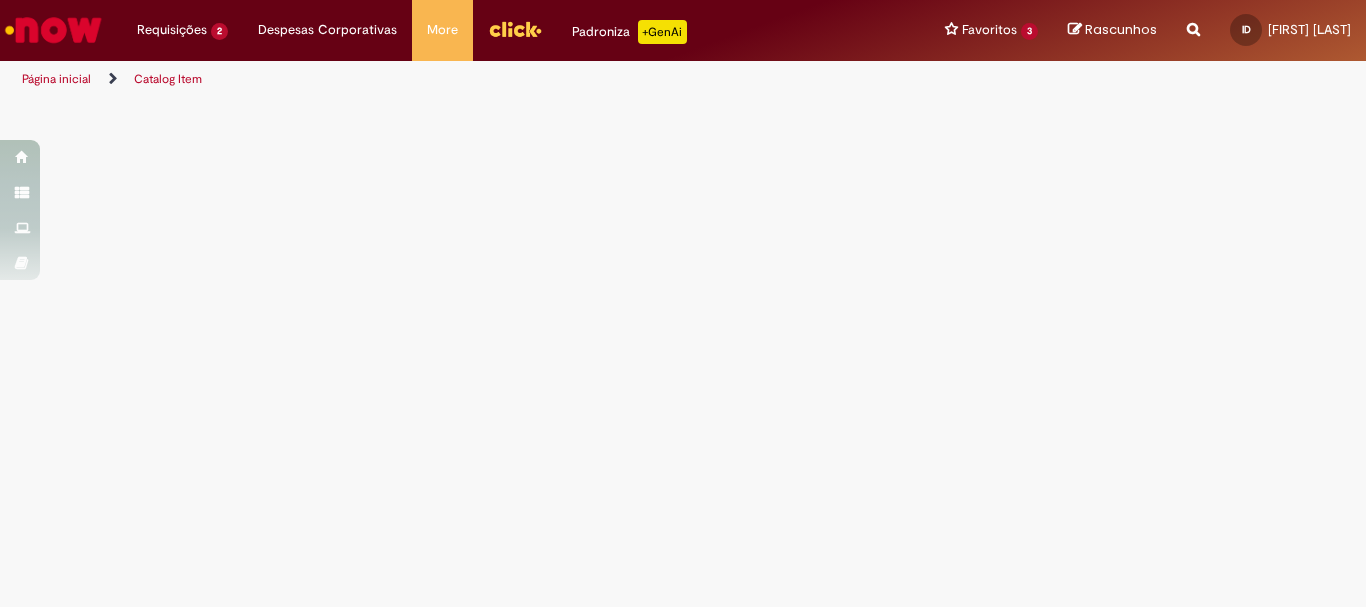 scroll, scrollTop: 0, scrollLeft: 0, axis: both 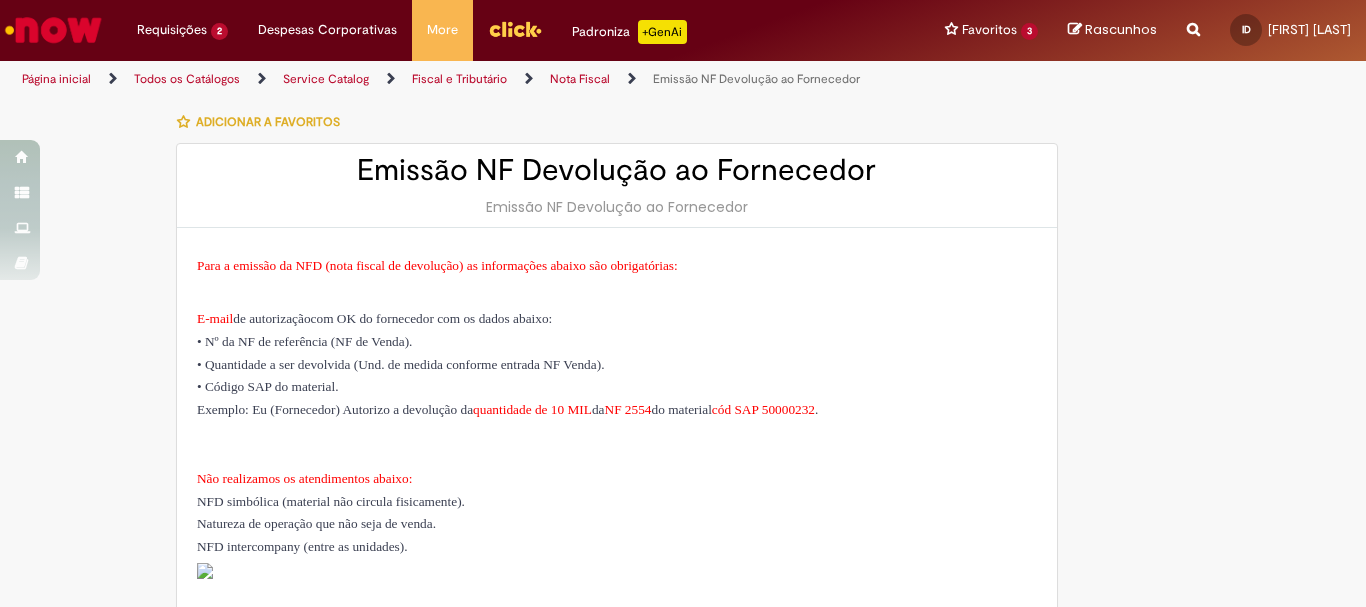 type on "********" 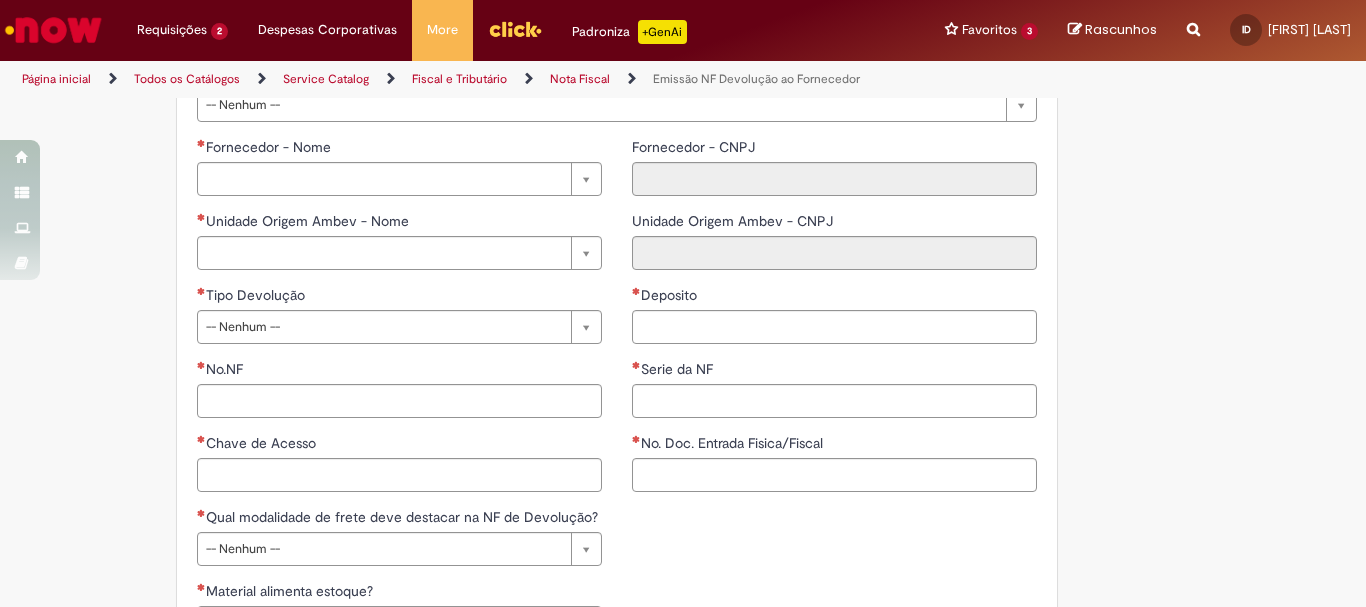 scroll, scrollTop: 700, scrollLeft: 0, axis: vertical 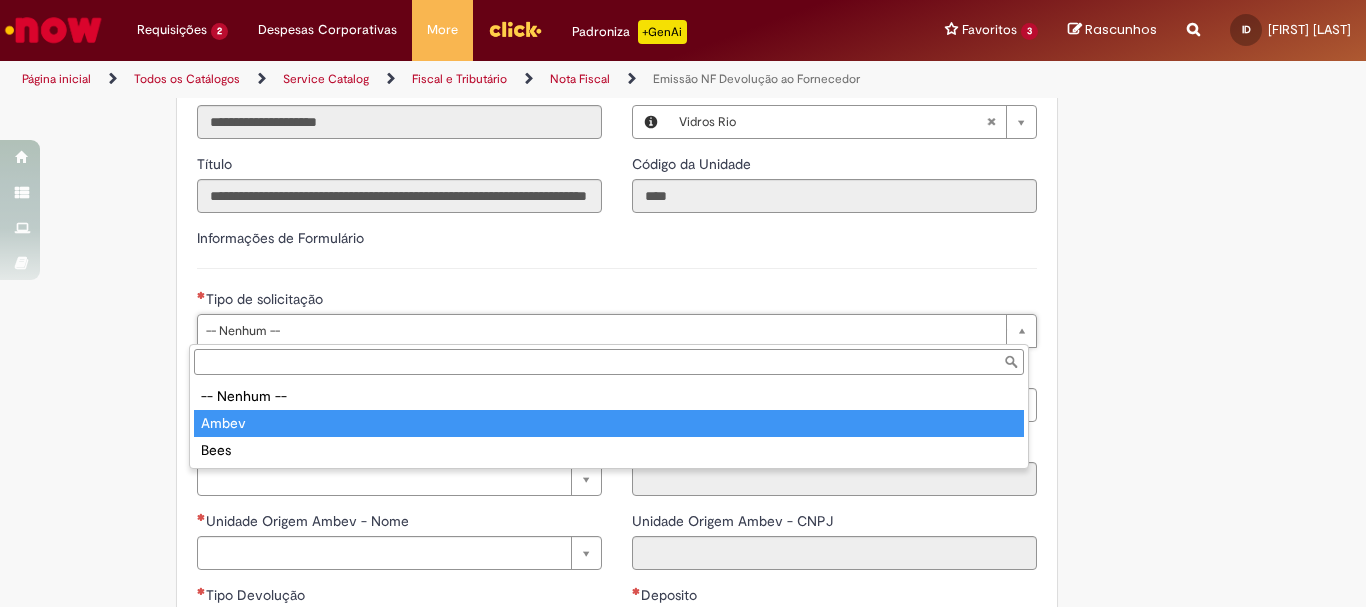 type on "*****" 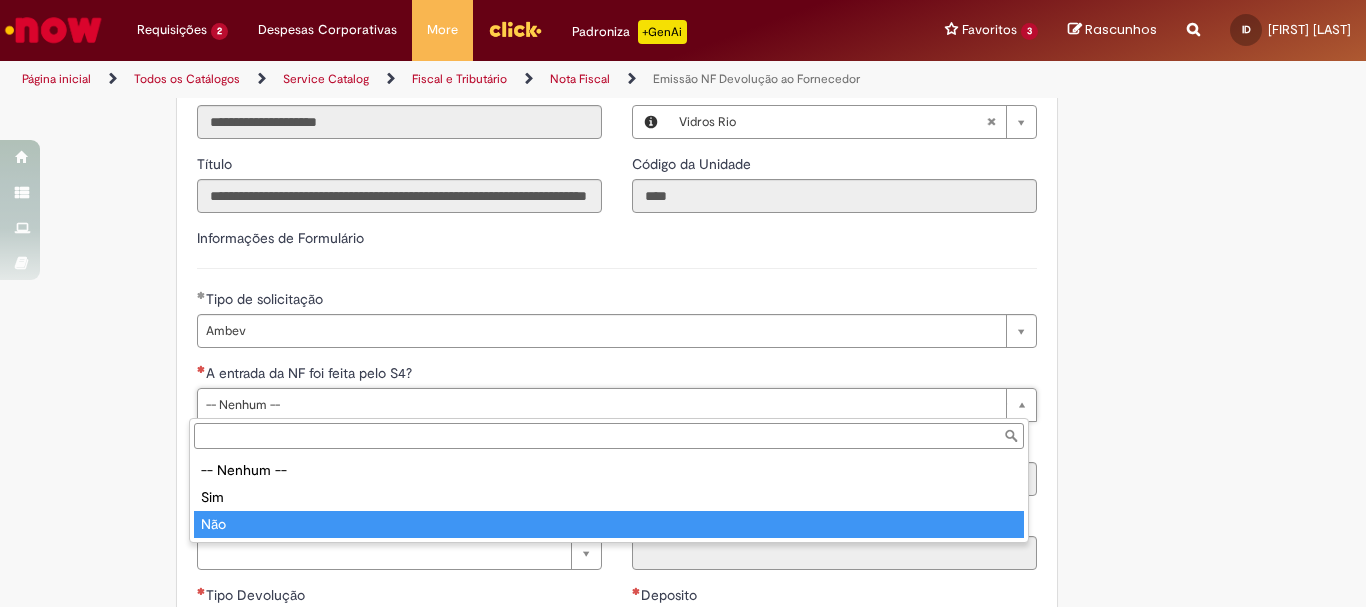 type on "***" 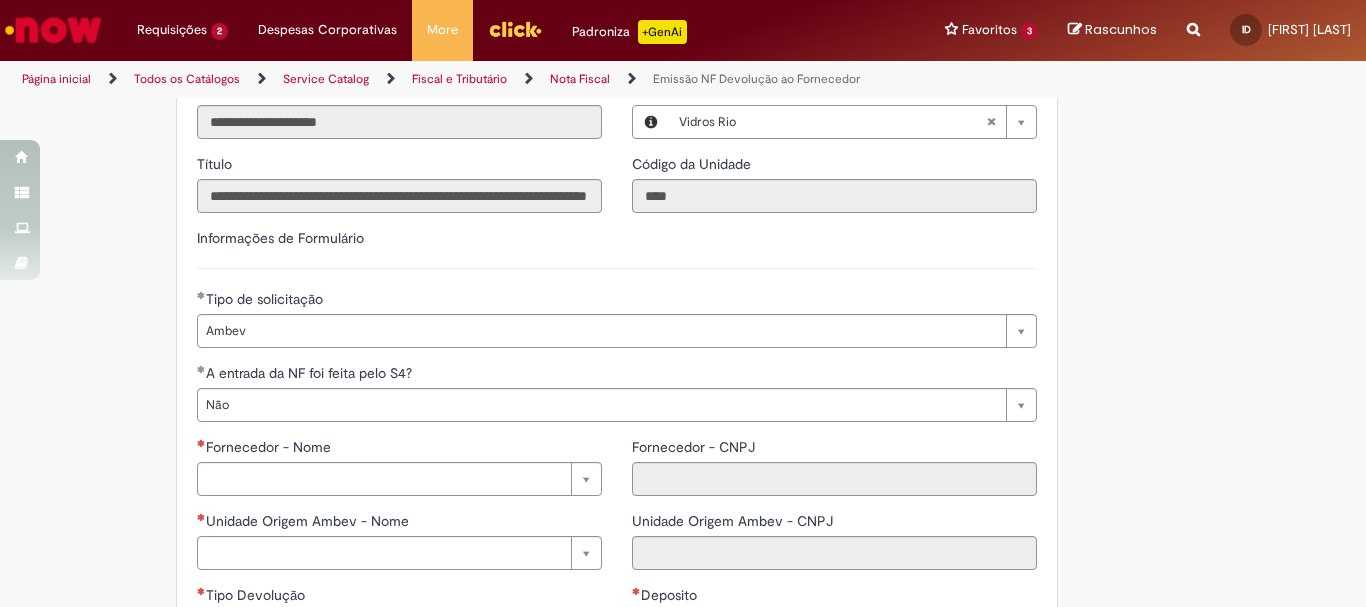 click on "Fornecedor - Nome" at bounding box center [399, 449] 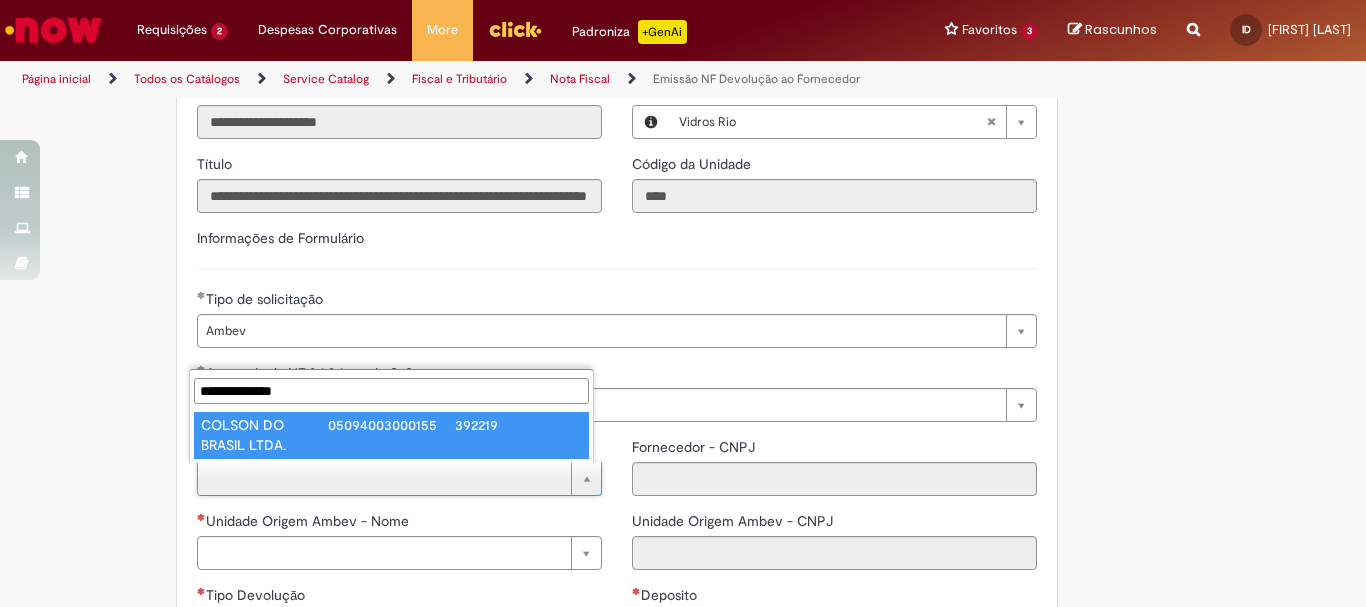 type on "**********" 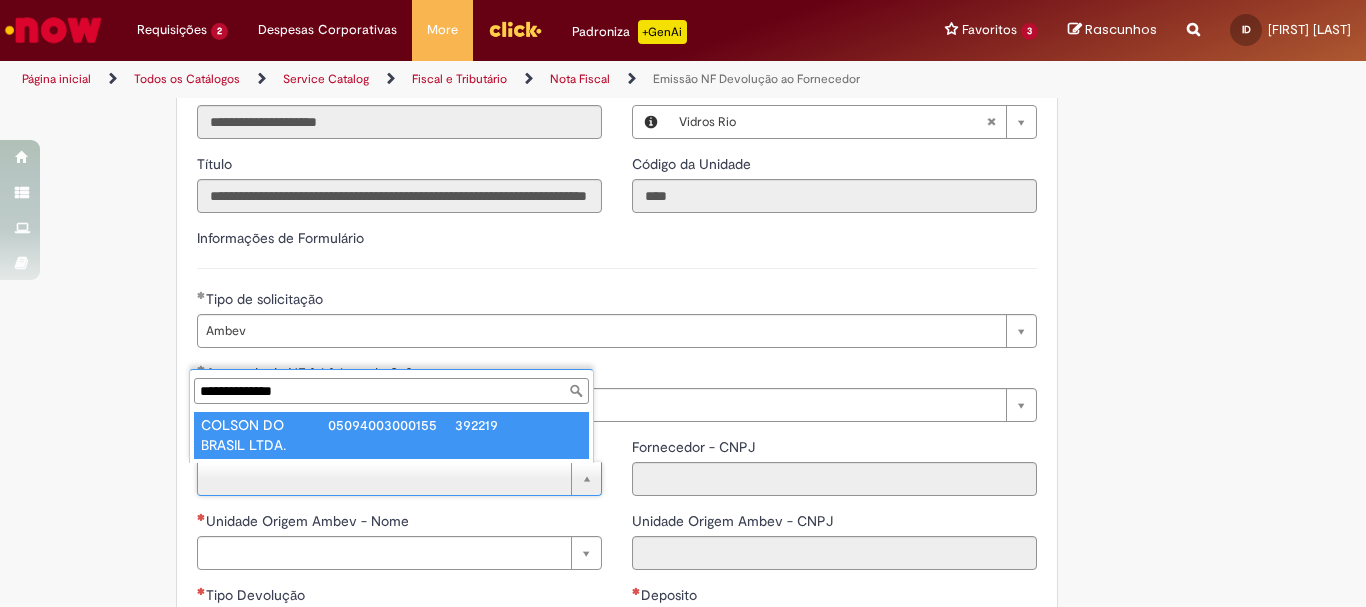 type on "**********" 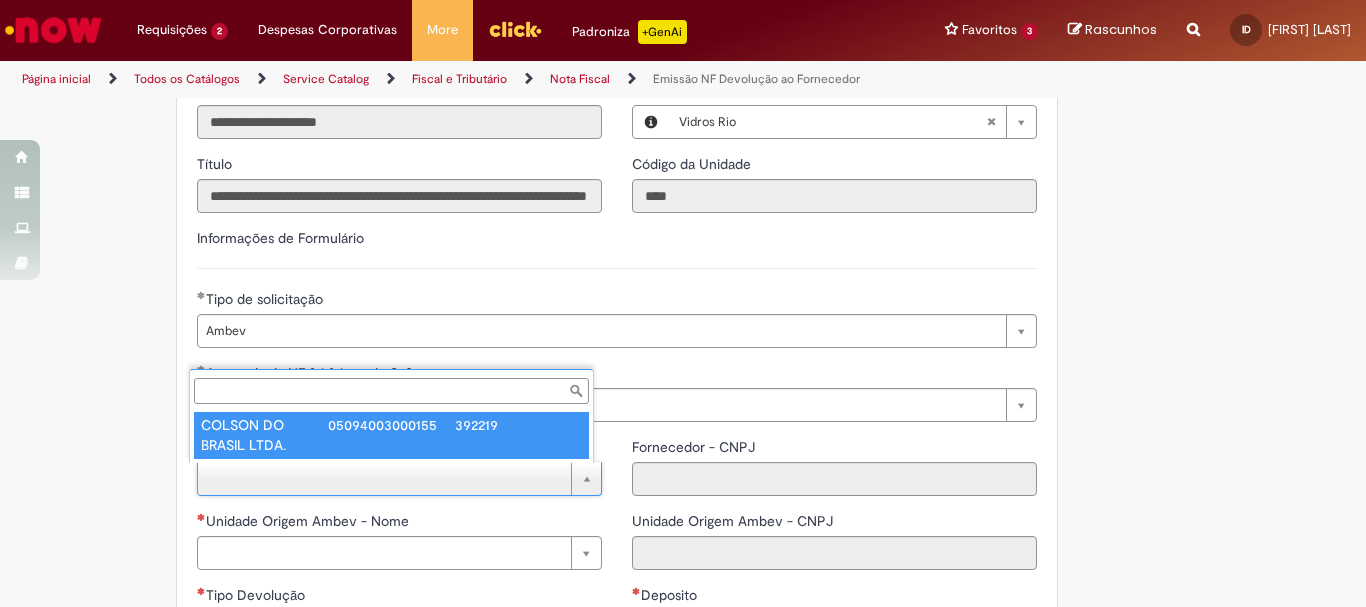 type on "**********" 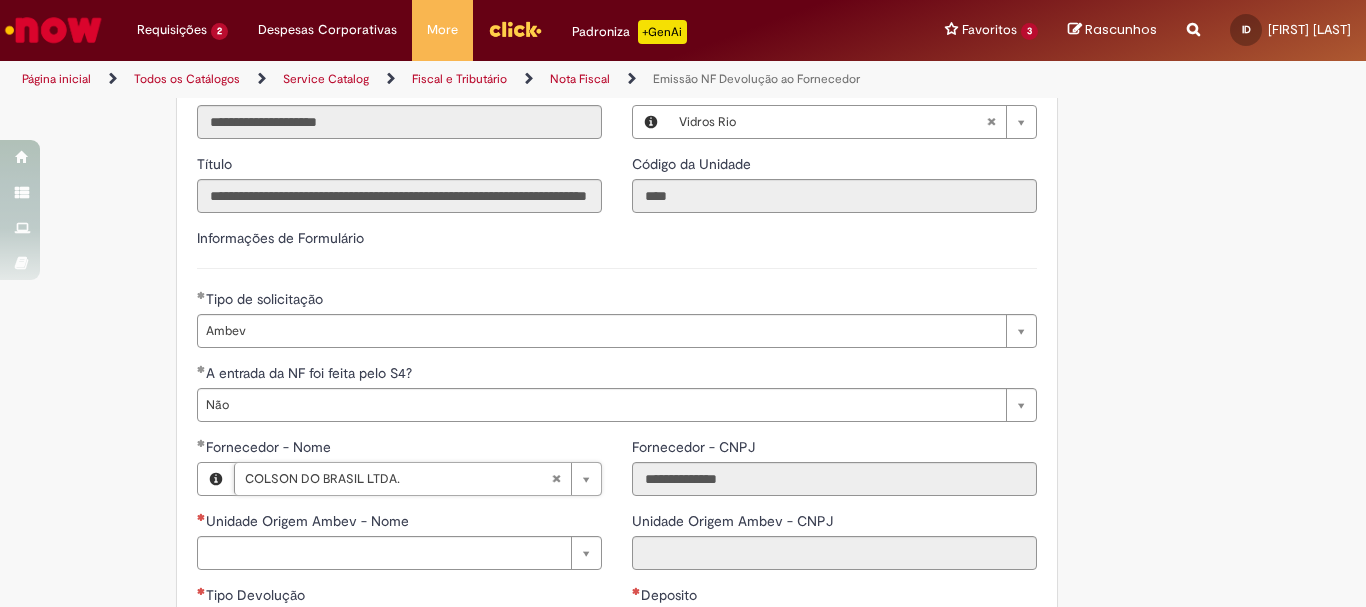 scroll, scrollTop: 900, scrollLeft: 0, axis: vertical 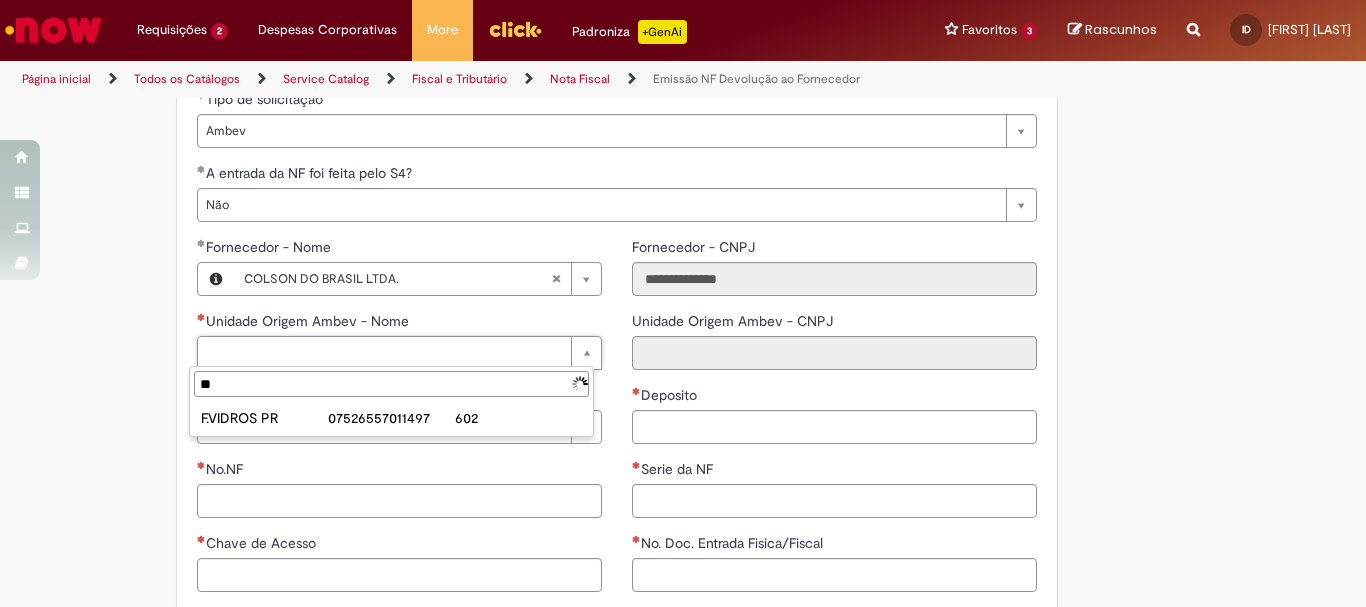 type on "*" 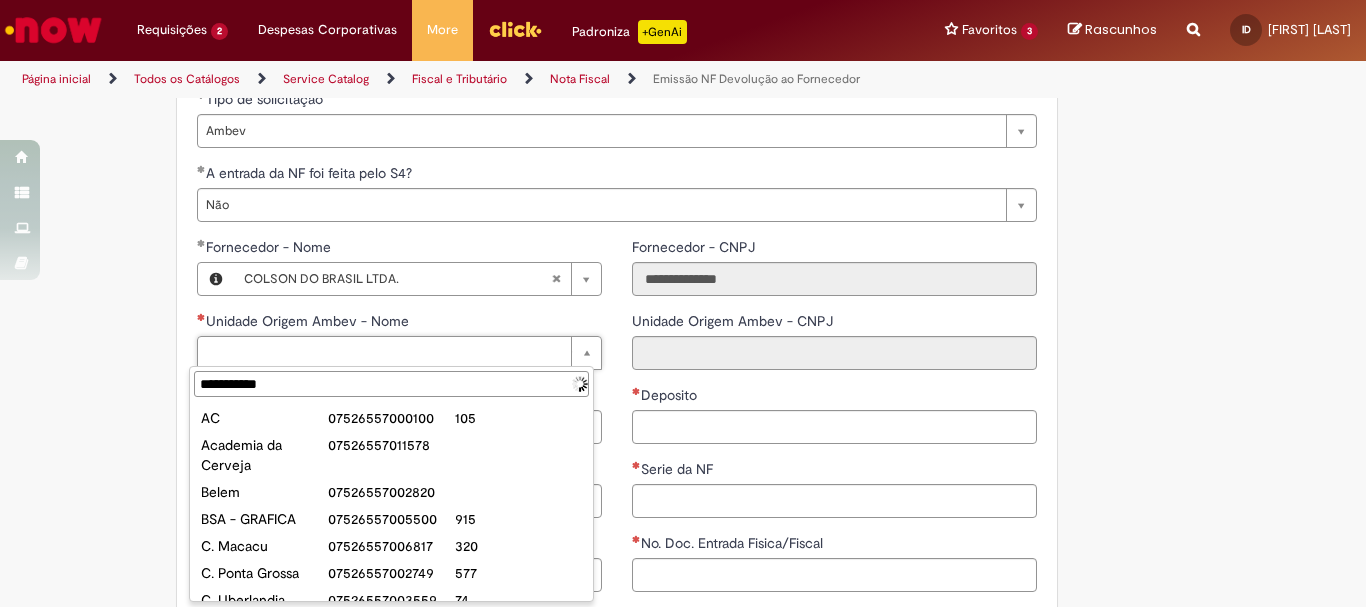 type on "**********" 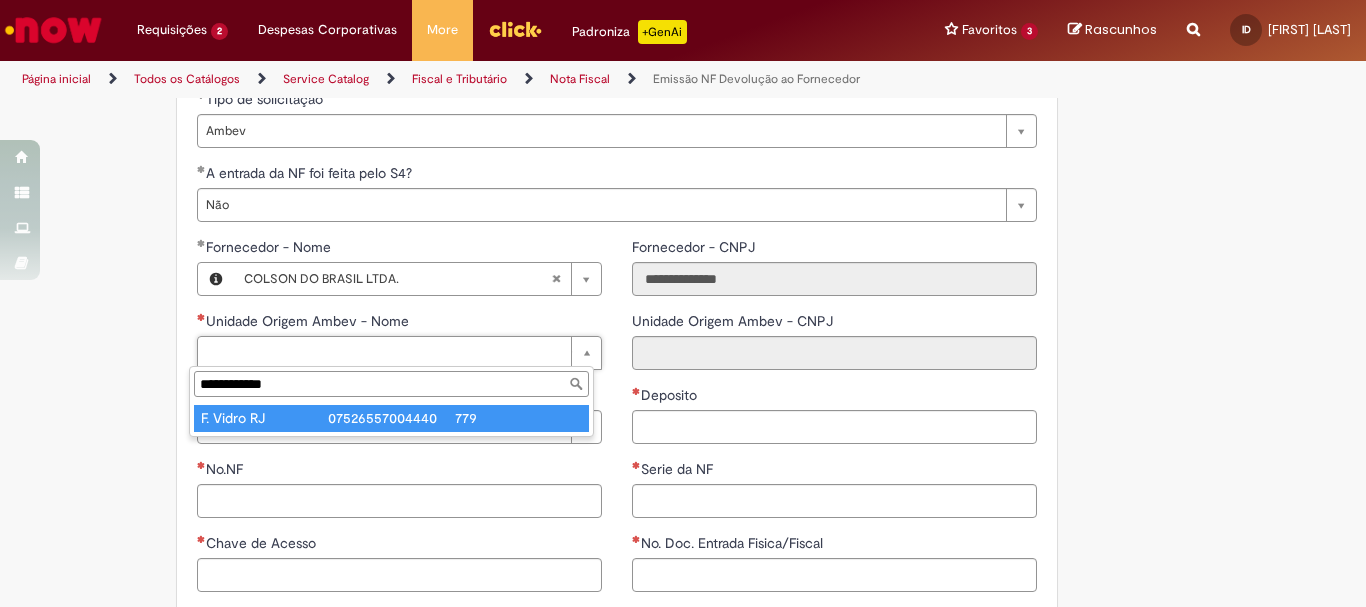 type on "**********" 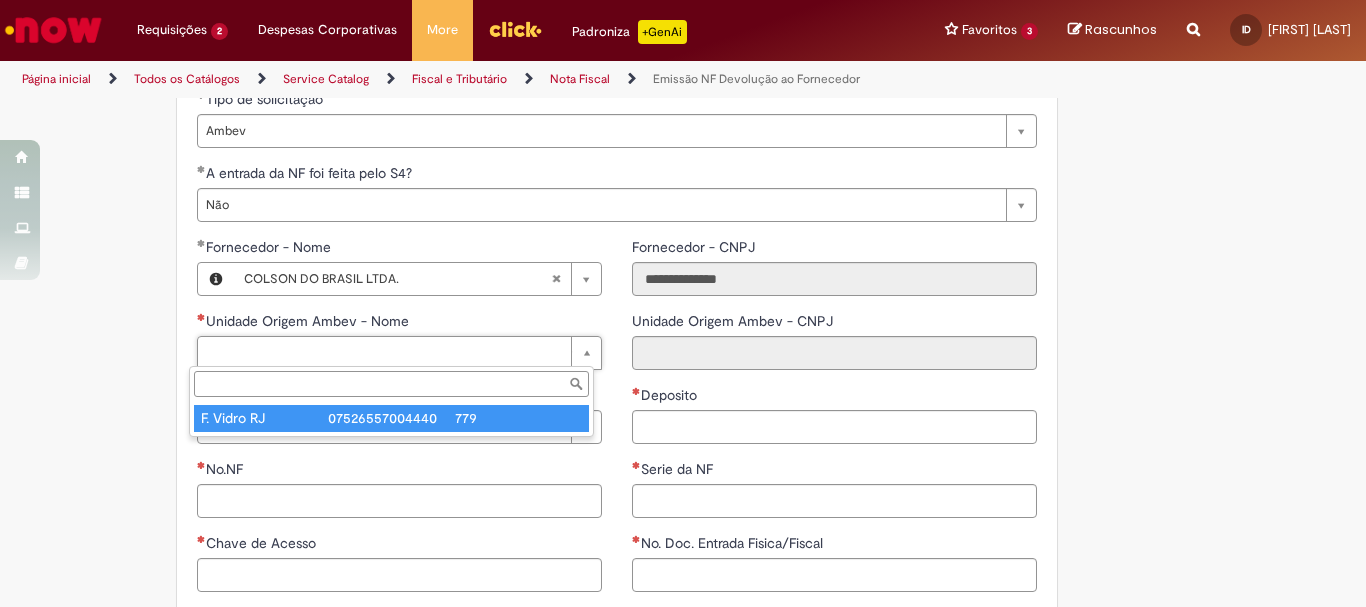type on "**********" 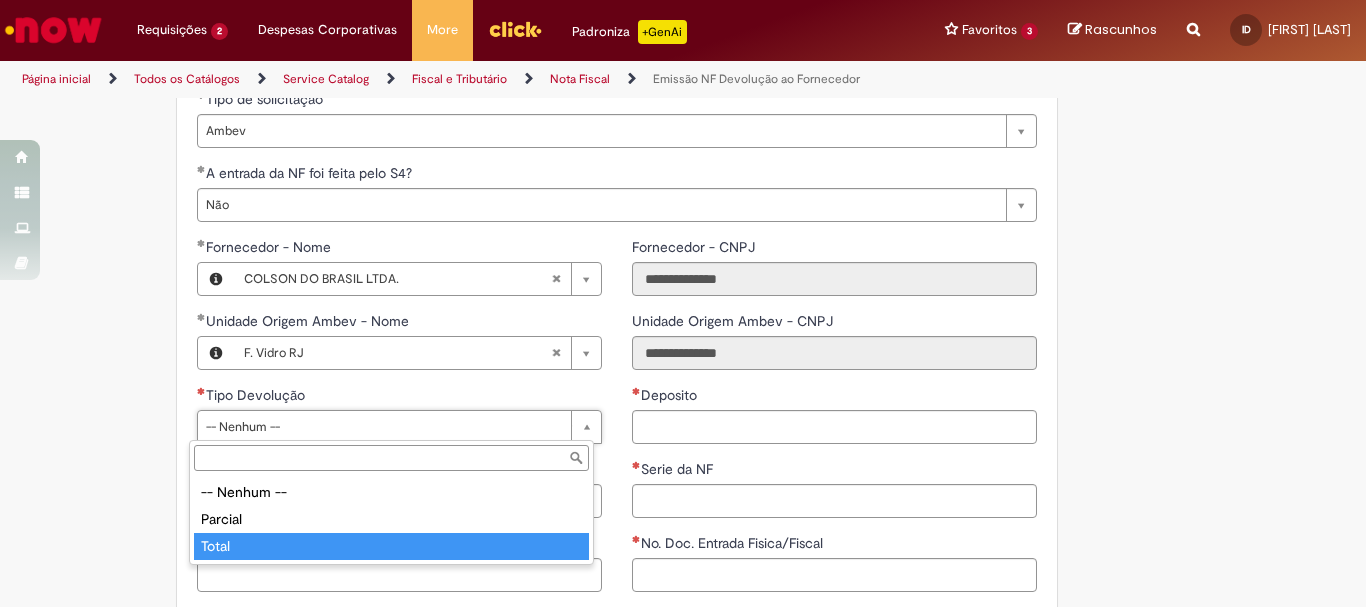 type on "*****" 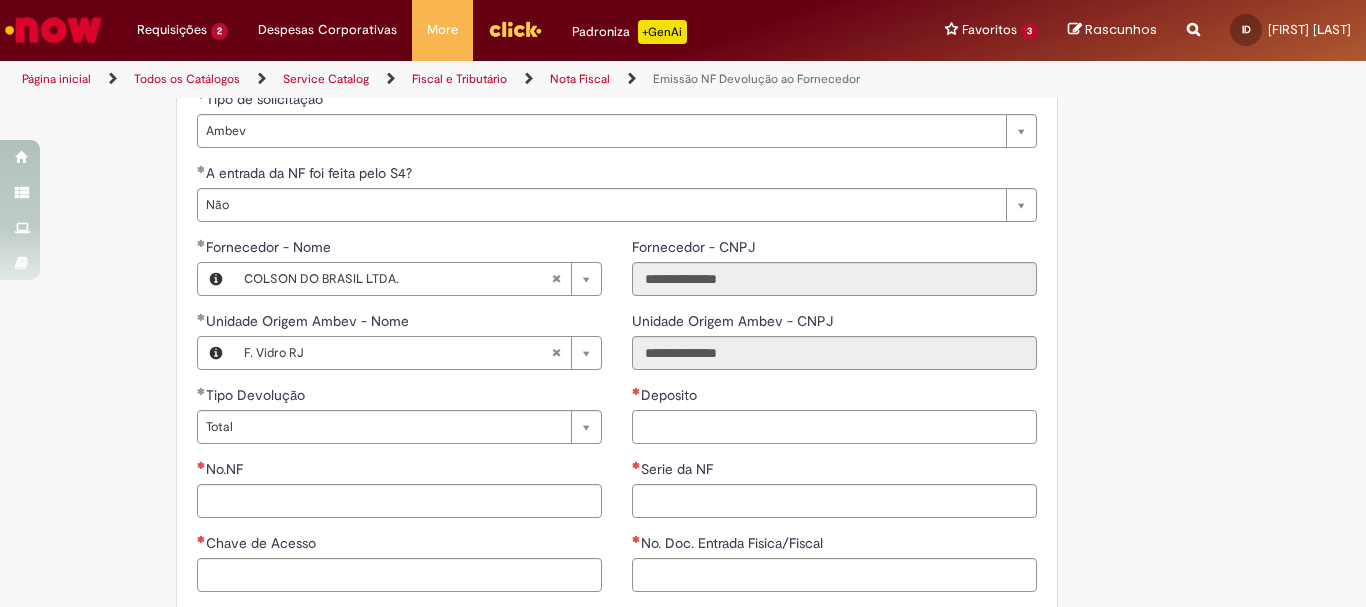 click on "Deposito" at bounding box center [834, 427] 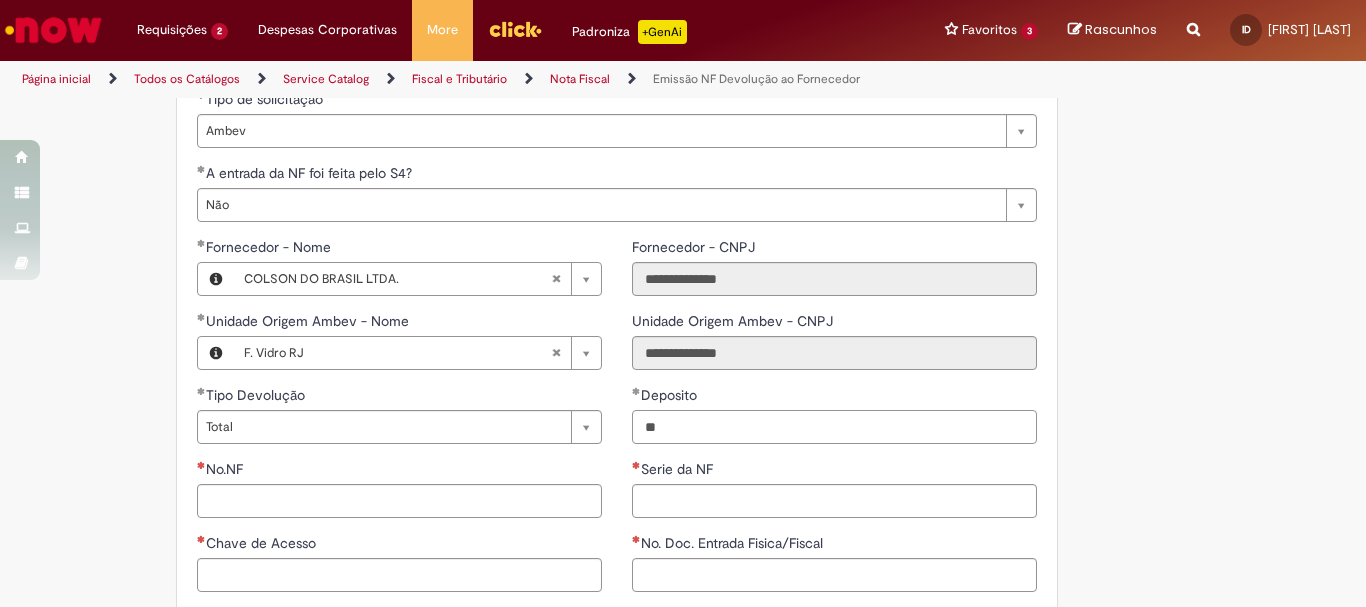 type on "*" 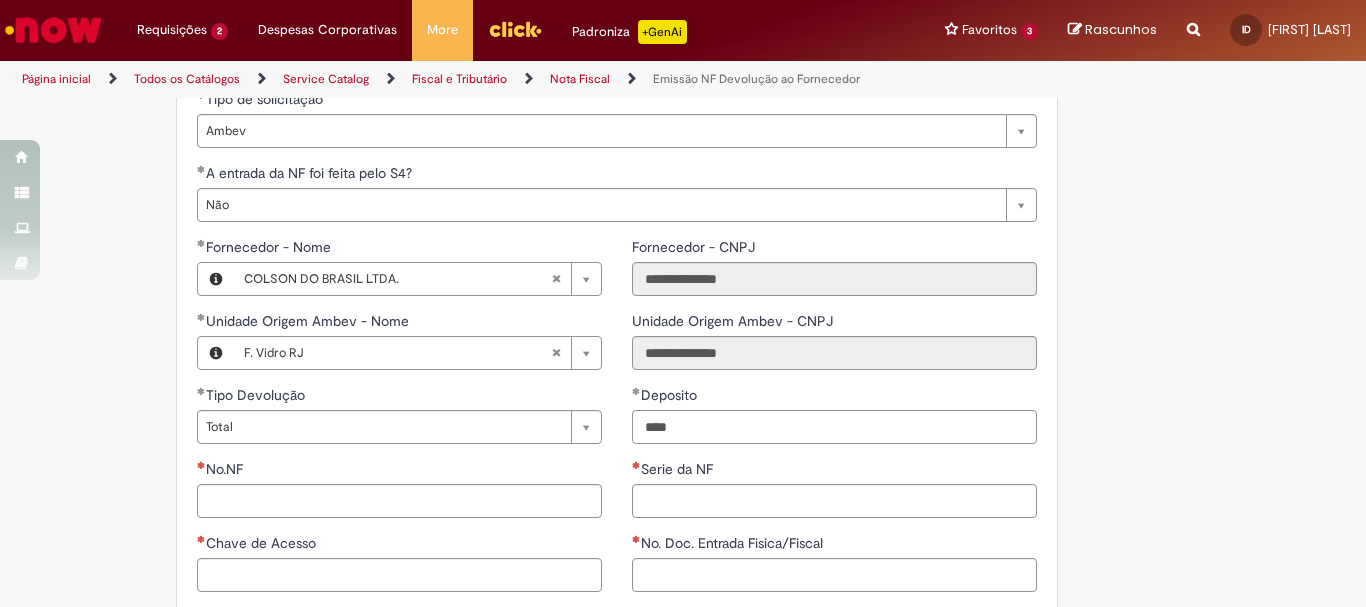 type on "****" 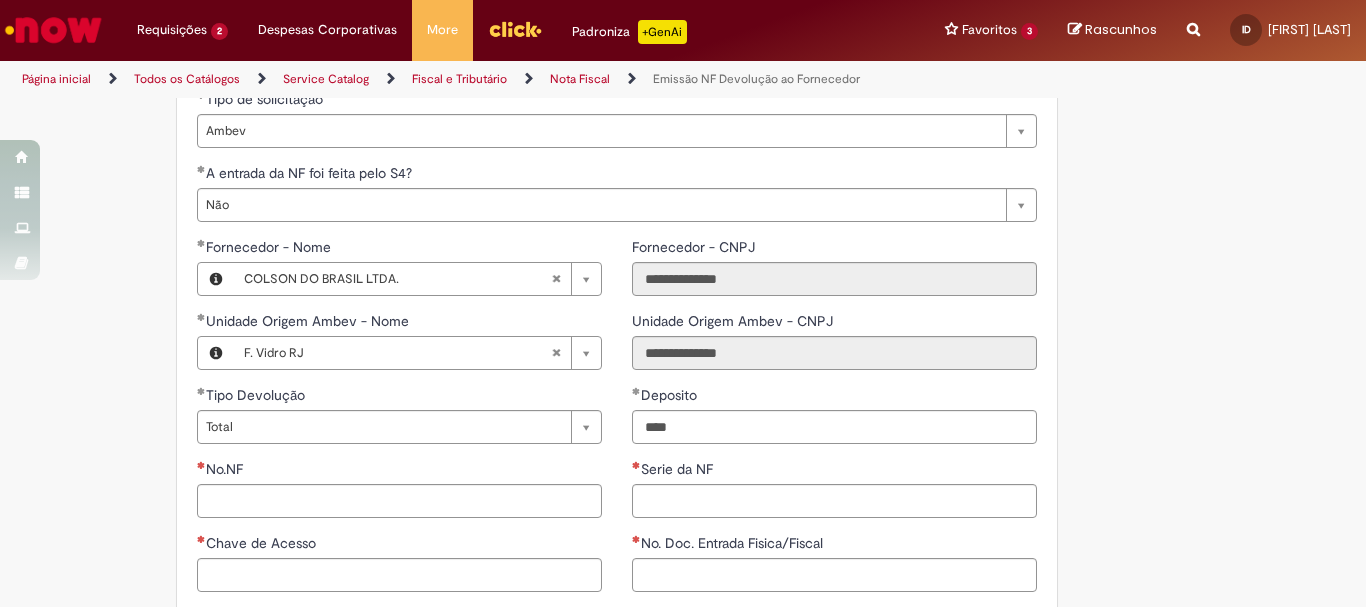 click on "Fornecedor - Nome" at bounding box center [399, 249] 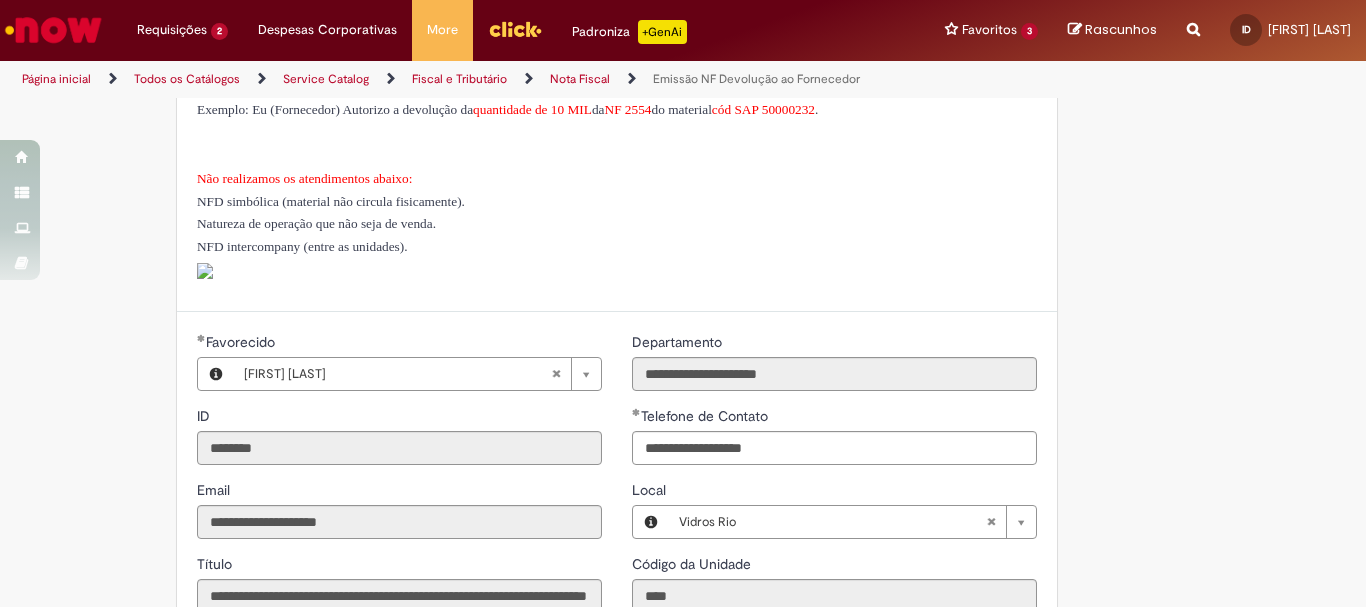 scroll, scrollTop: 0, scrollLeft: 0, axis: both 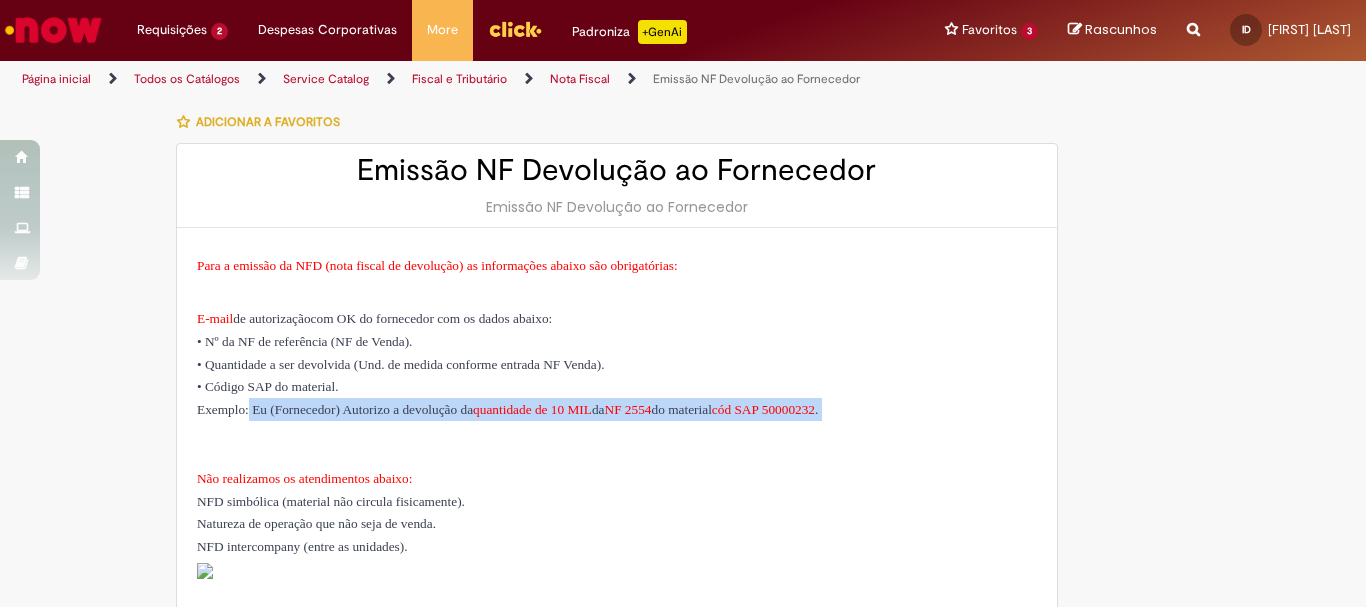 drag, startPoint x: 255, startPoint y: 409, endPoint x: 1007, endPoint y: 402, distance: 752.0326 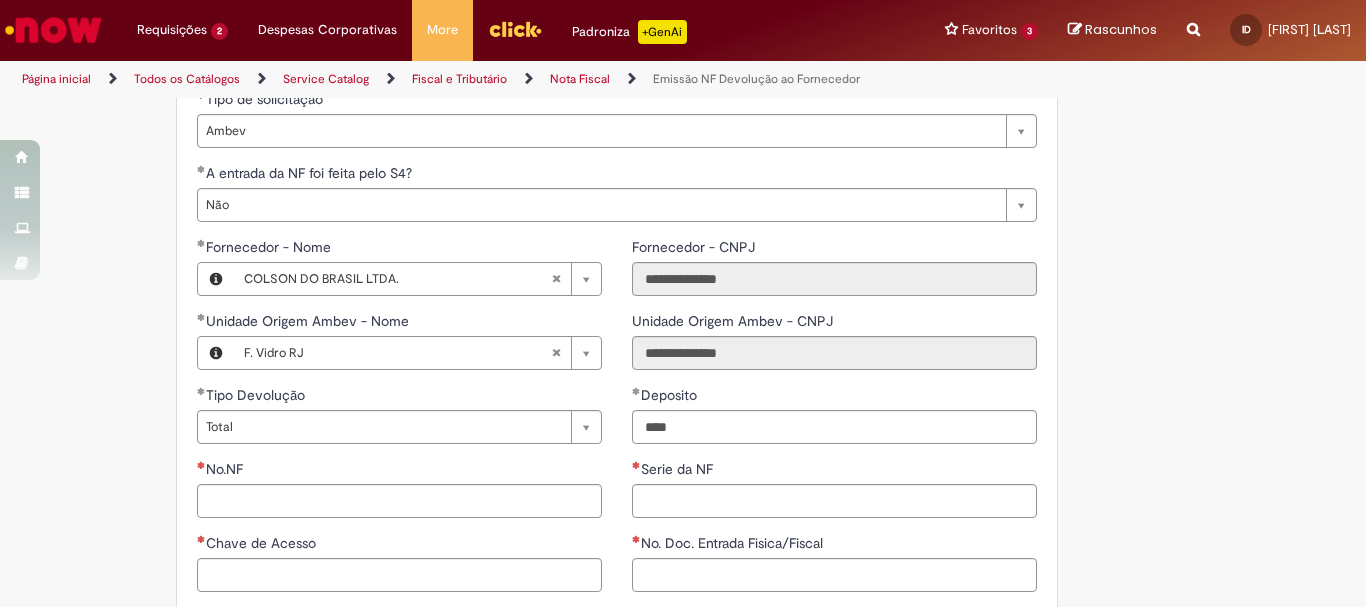scroll, scrollTop: 1000, scrollLeft: 0, axis: vertical 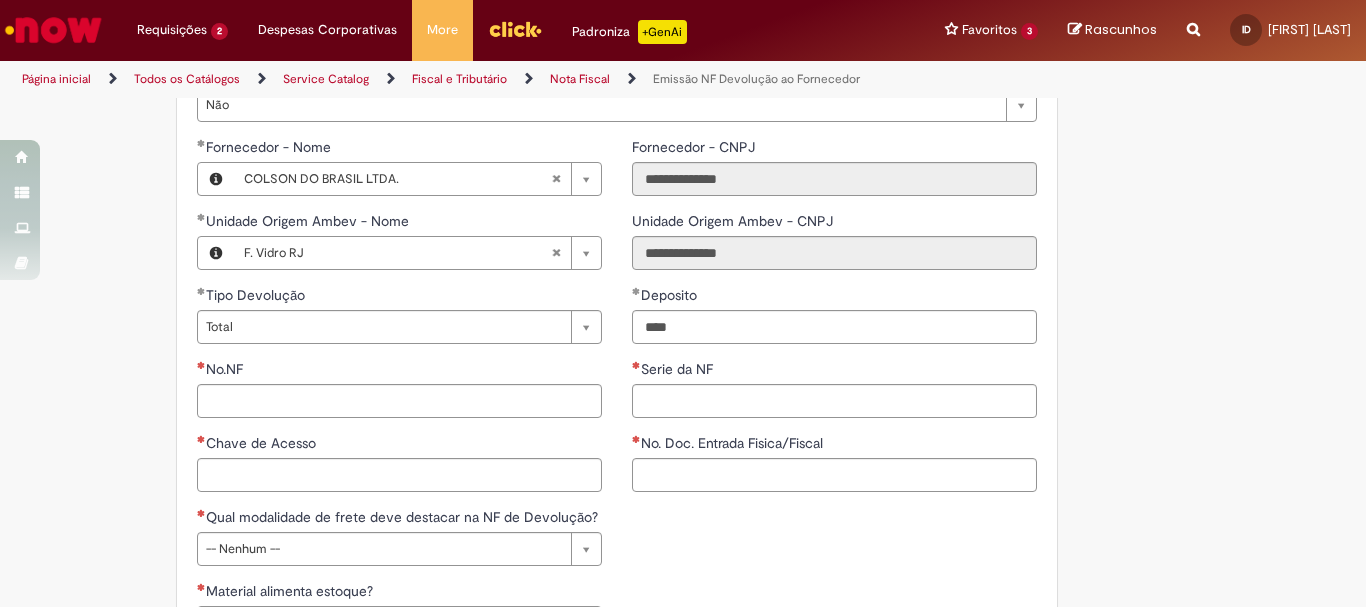click on "**********" at bounding box center (399, 359) 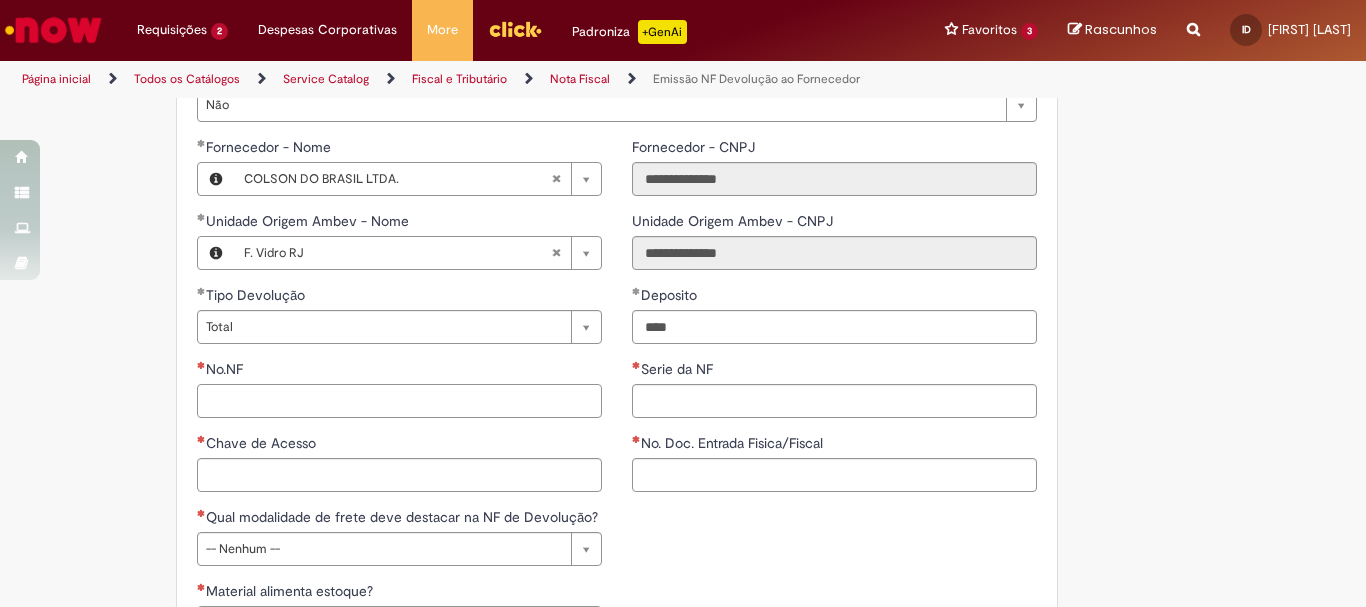 click on "No.NF" at bounding box center (399, 401) 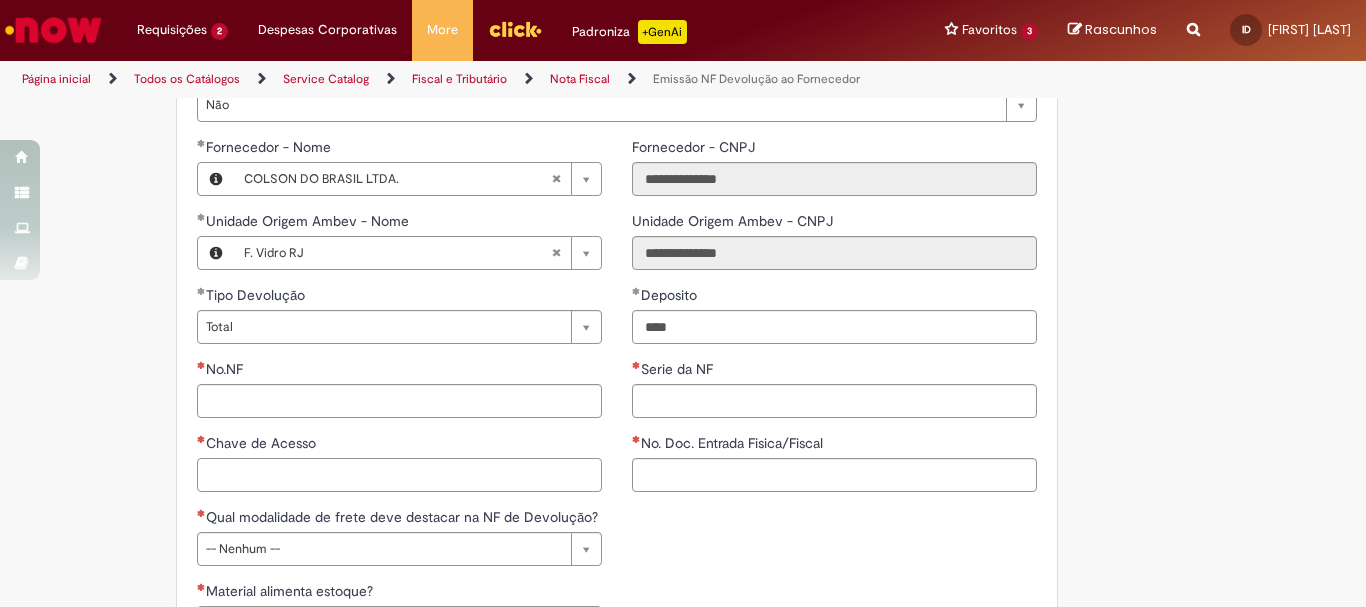 click on "Chave de Acesso" at bounding box center [399, 475] 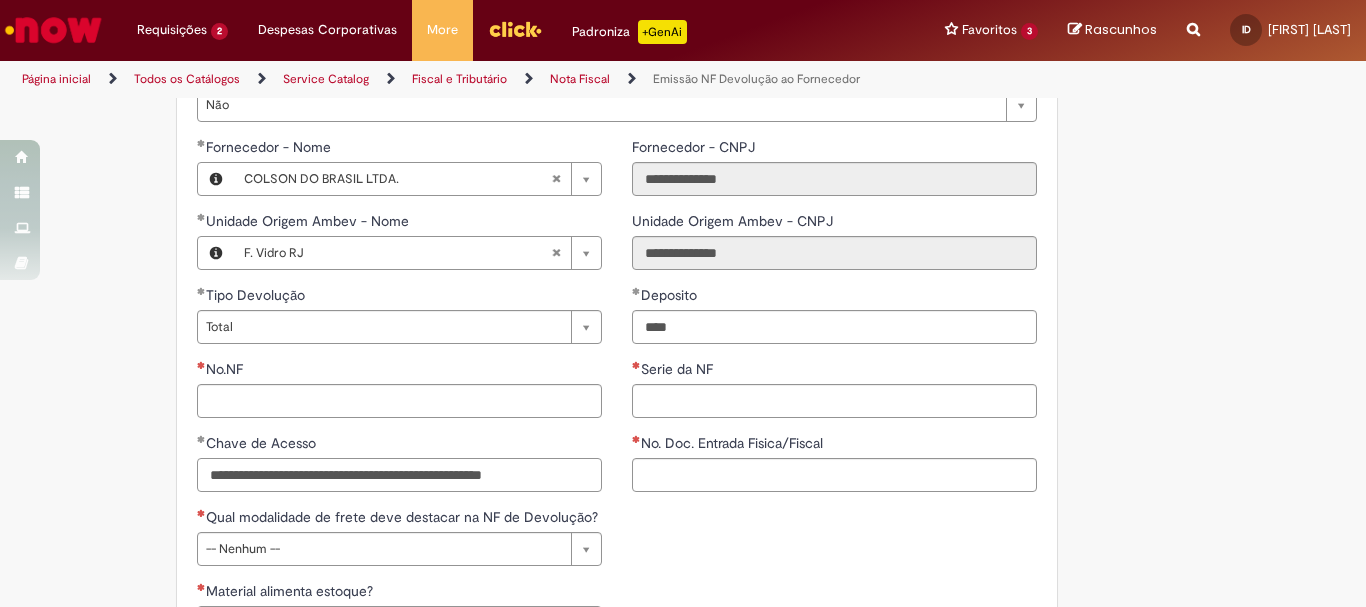 type on "**********" 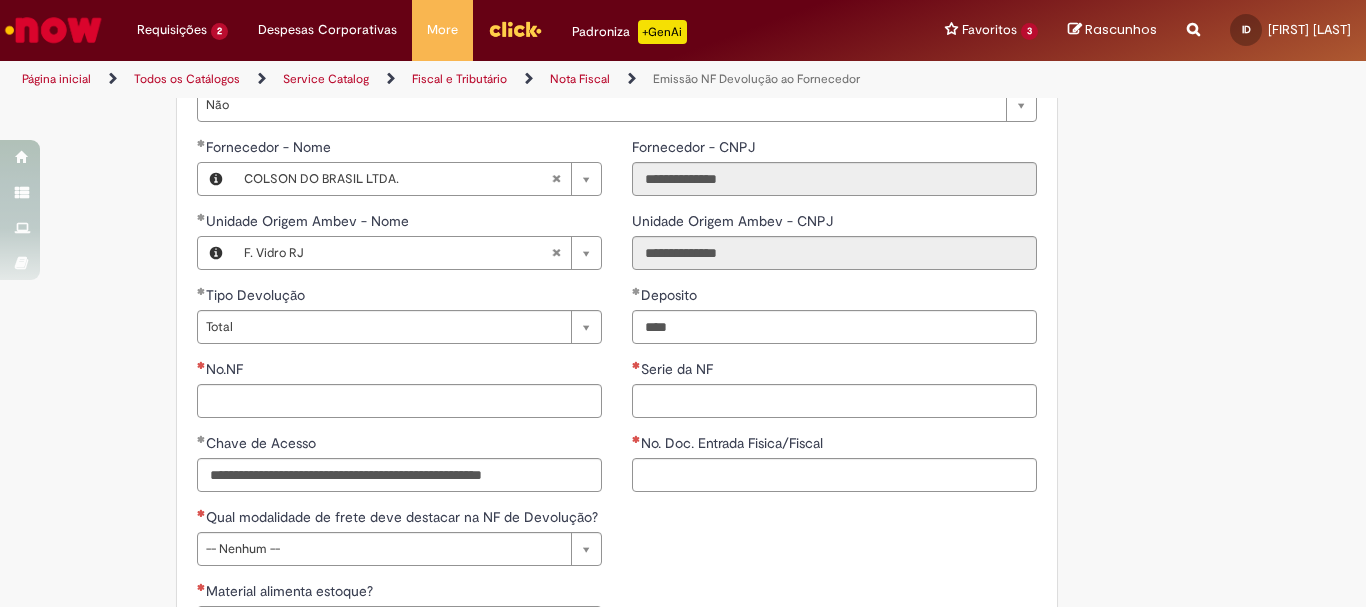 type 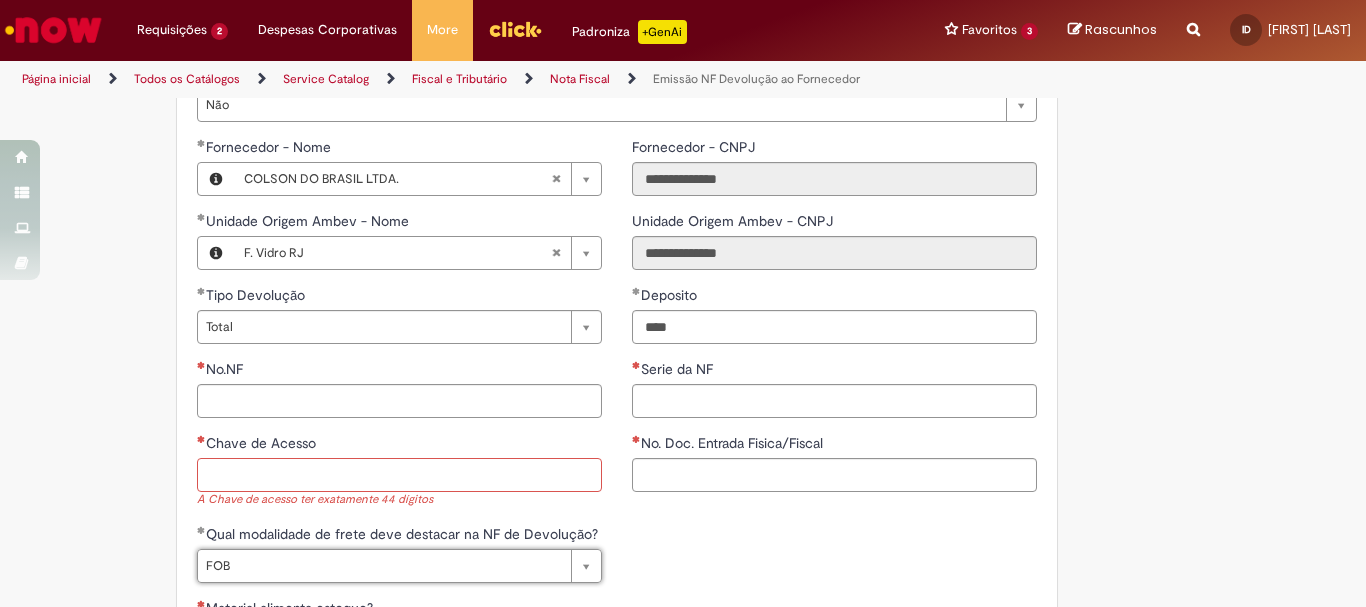 click on "Chave de Acesso" at bounding box center [399, 475] 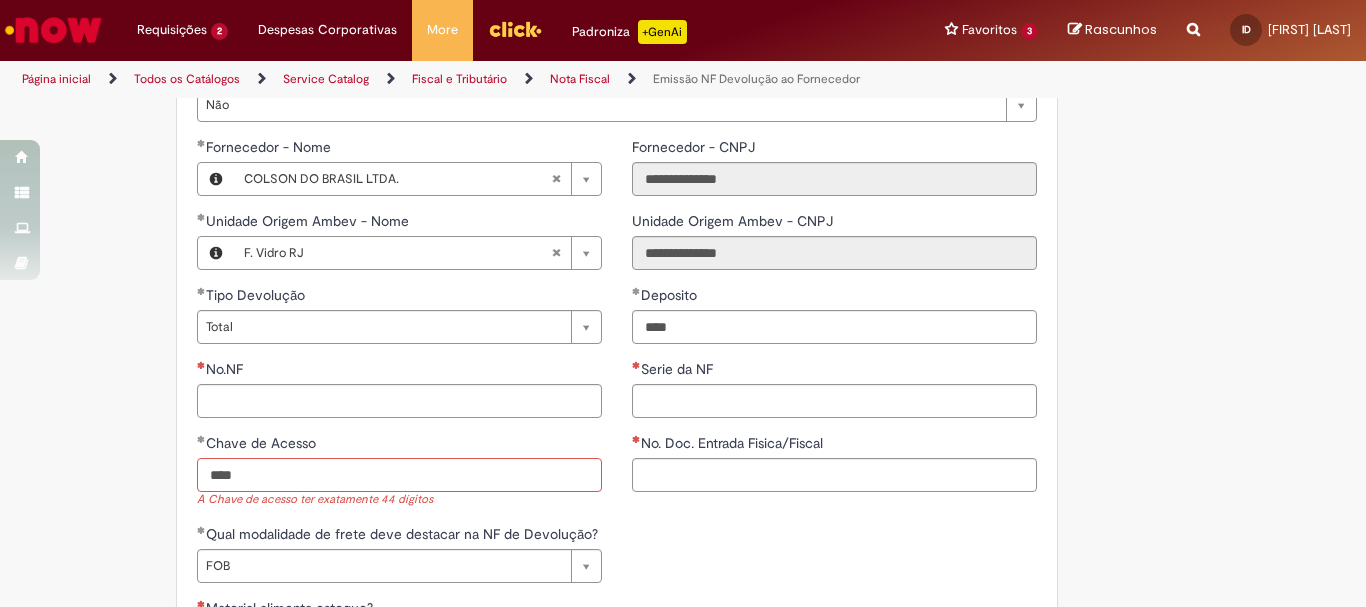 type on "****" 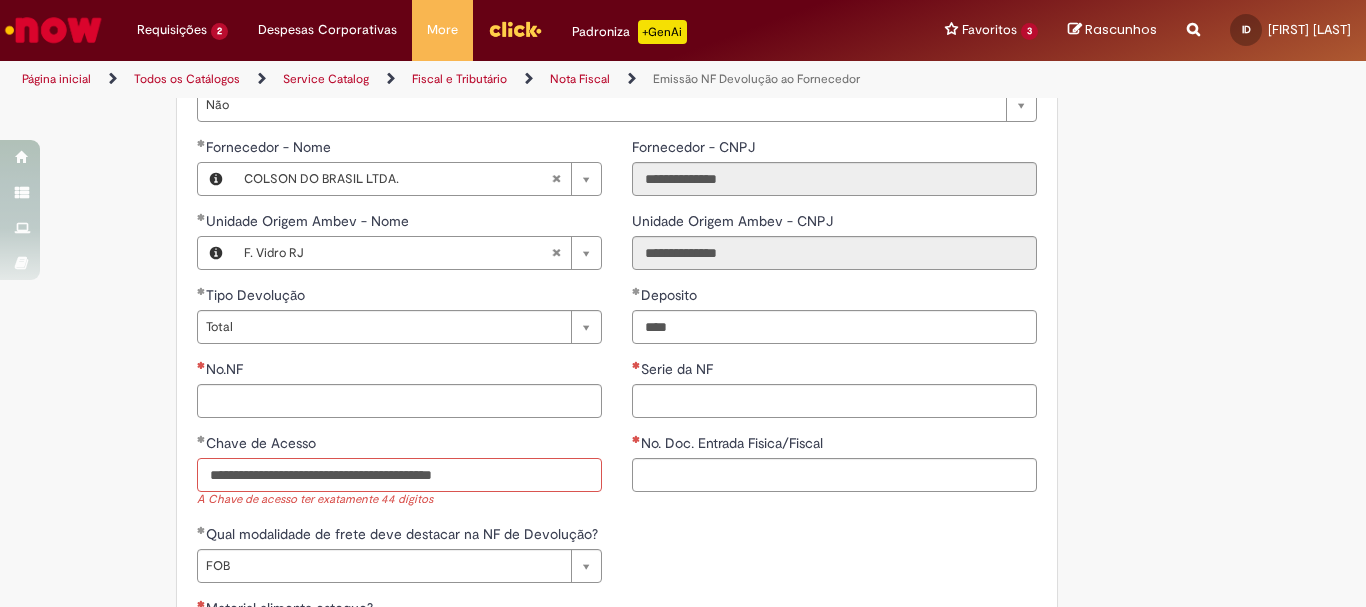 type on "**********" 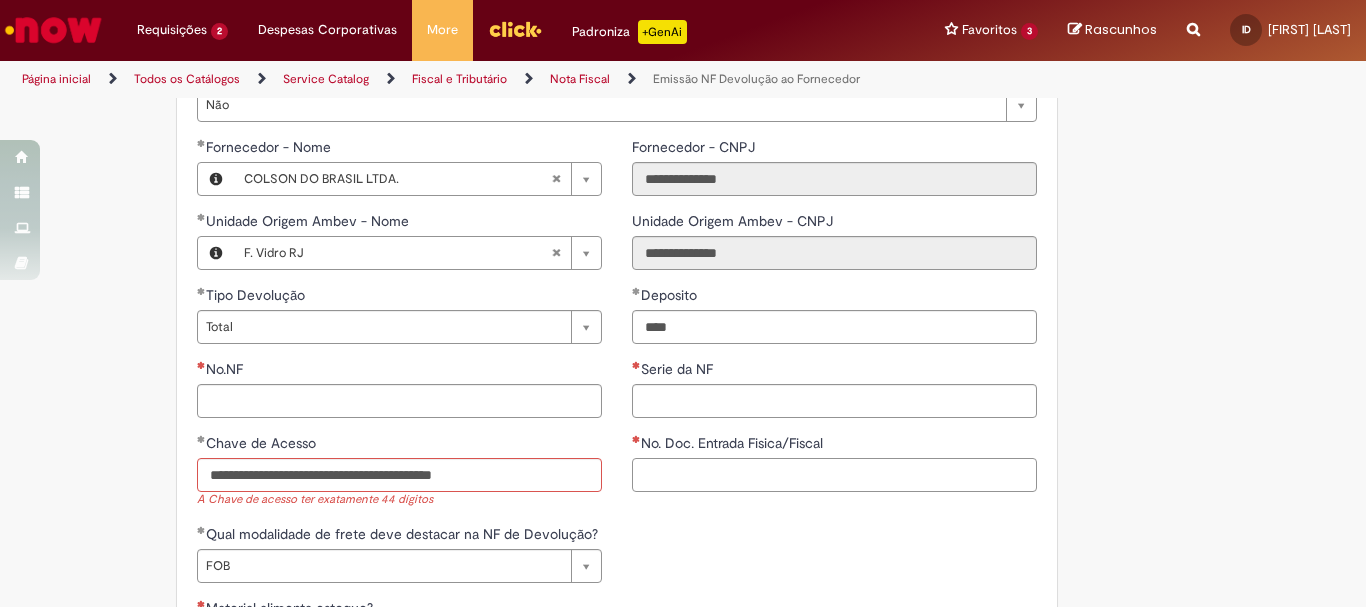 click on "No. Doc. Entrada Fisica/Fiscal" at bounding box center [834, 475] 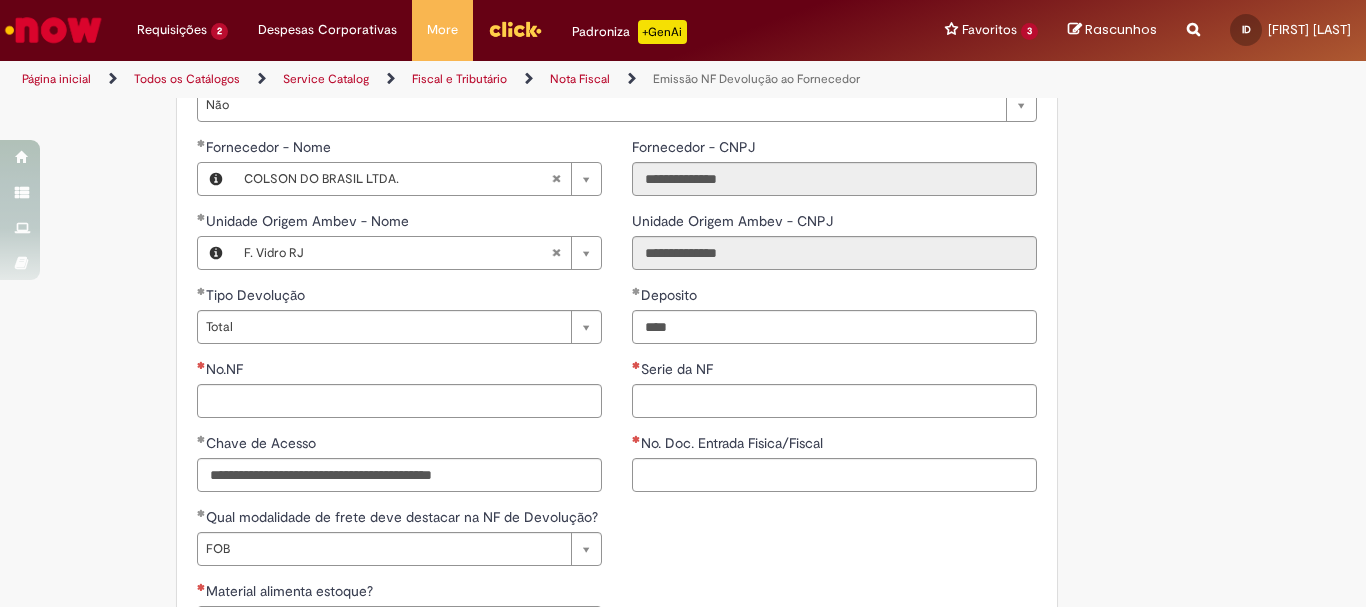 click on "Serie da NF" at bounding box center (834, 371) 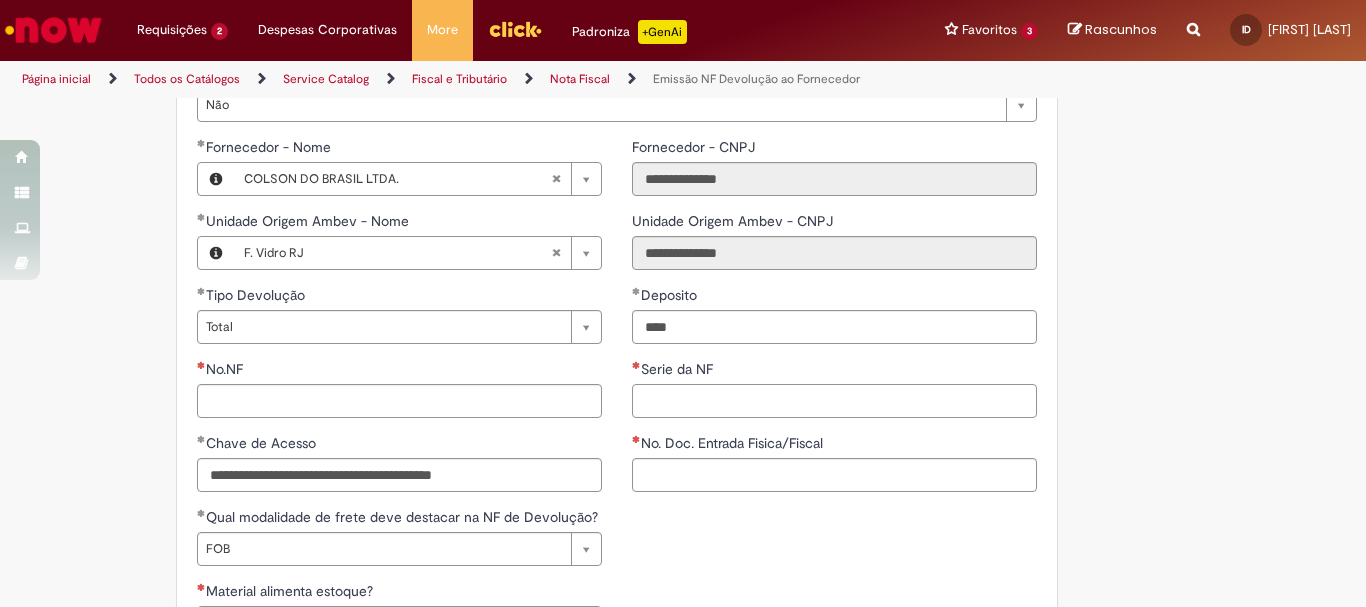 click on "Serie da NF" at bounding box center [834, 401] 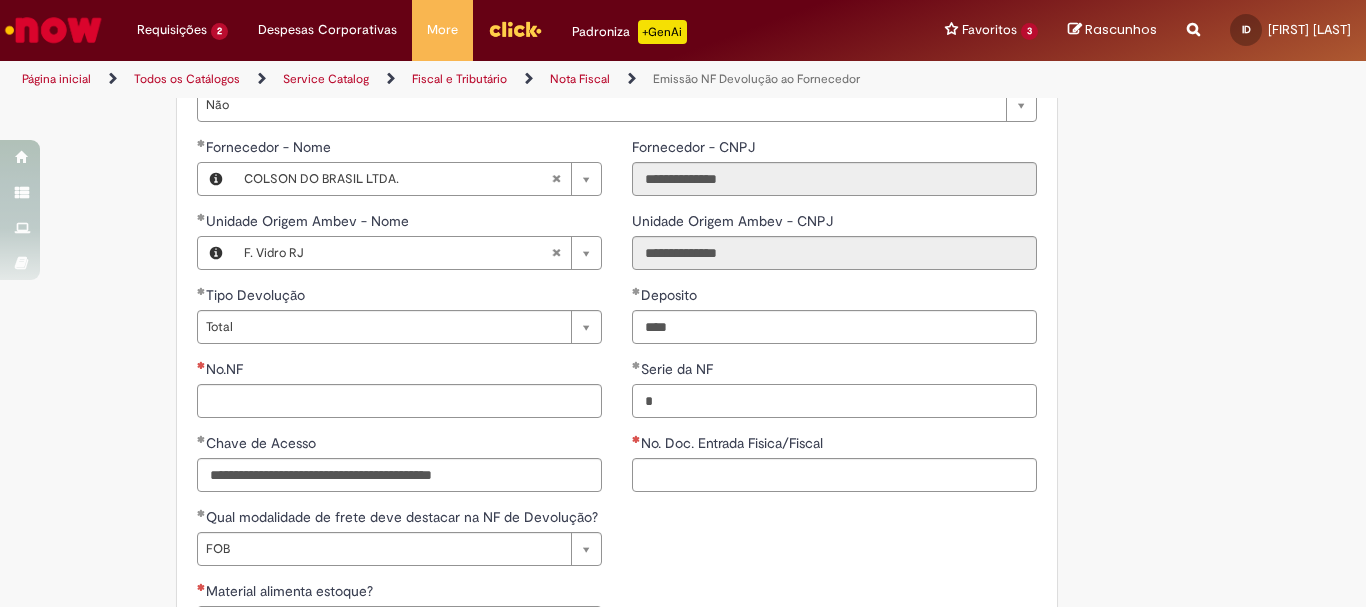 type on "*" 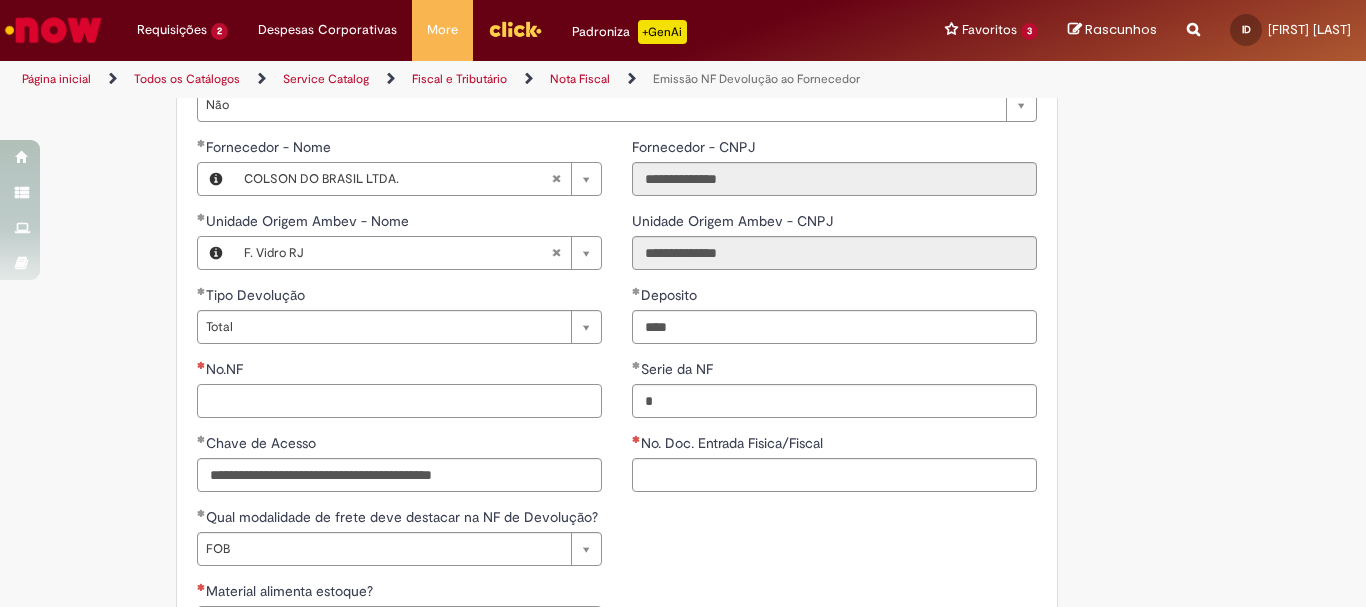 type 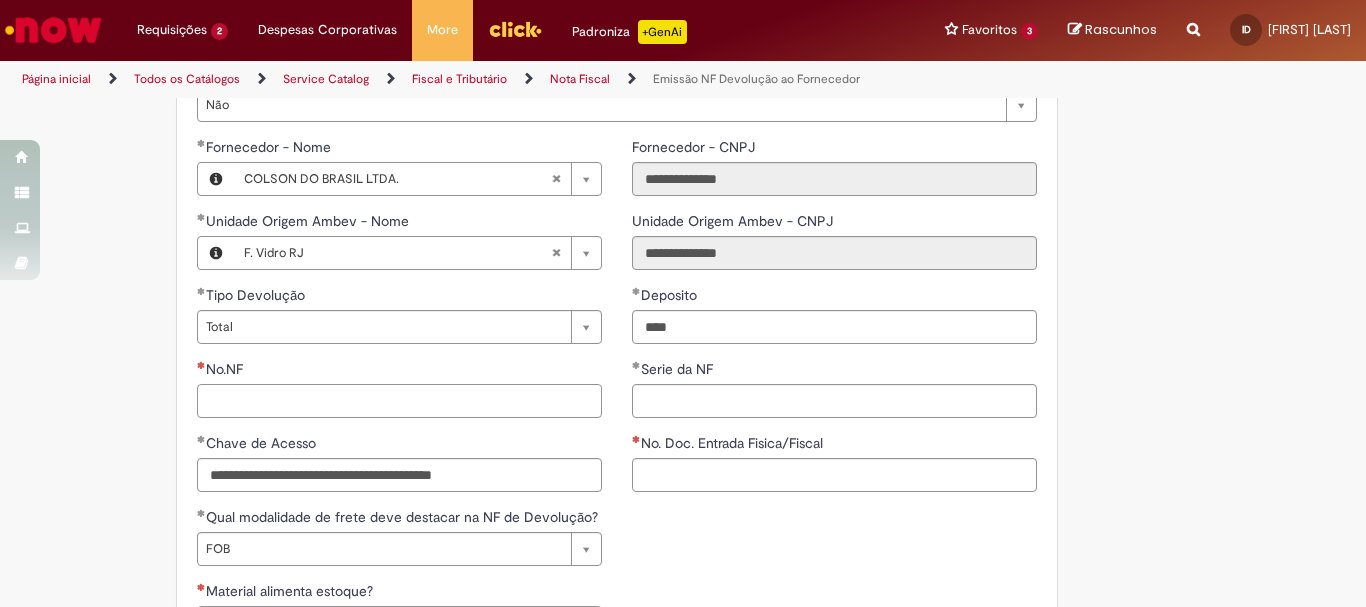click on "No.NF" at bounding box center (399, 401) 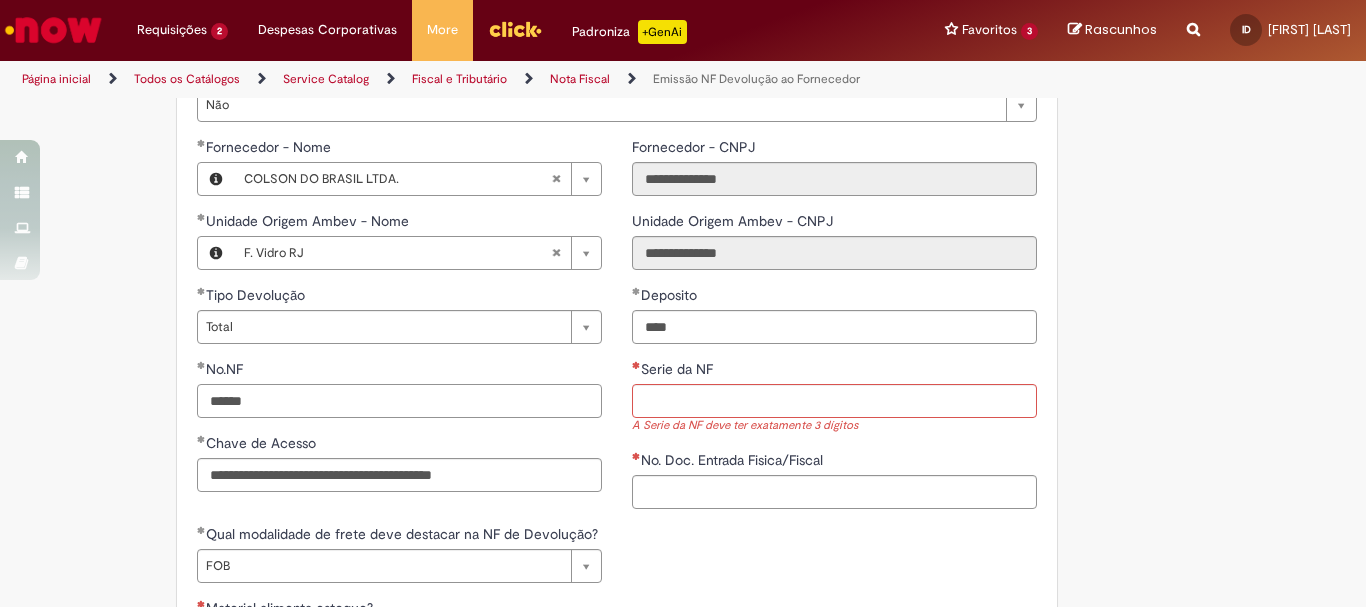 type on "******" 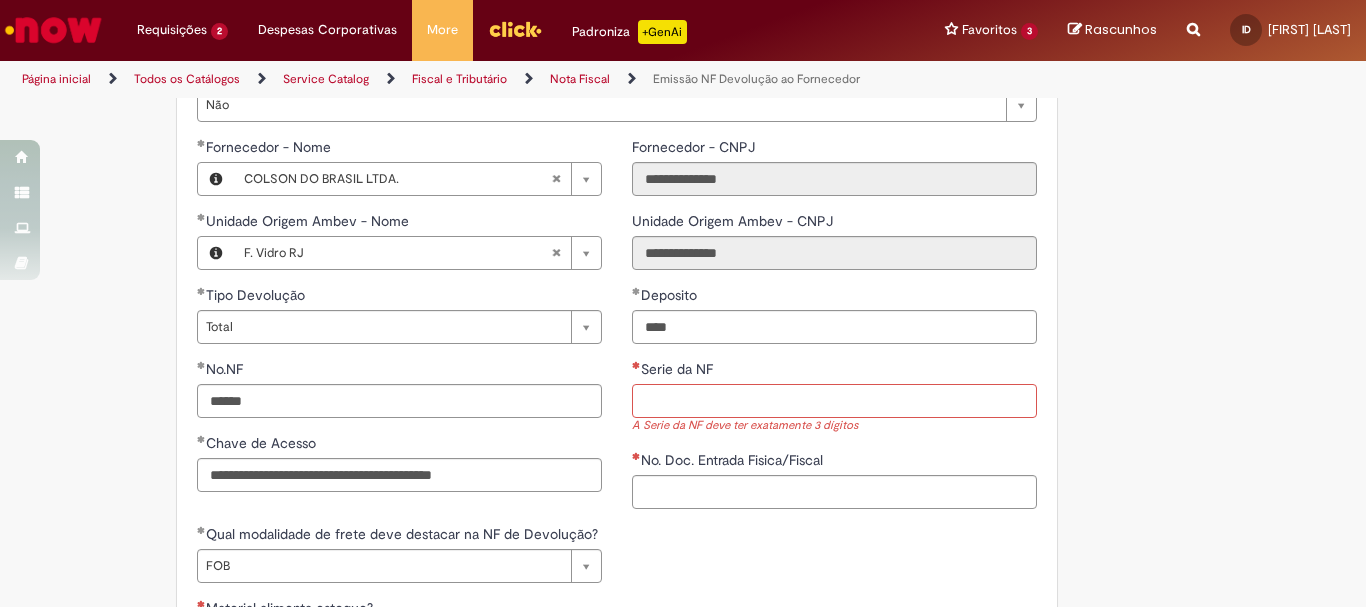 type 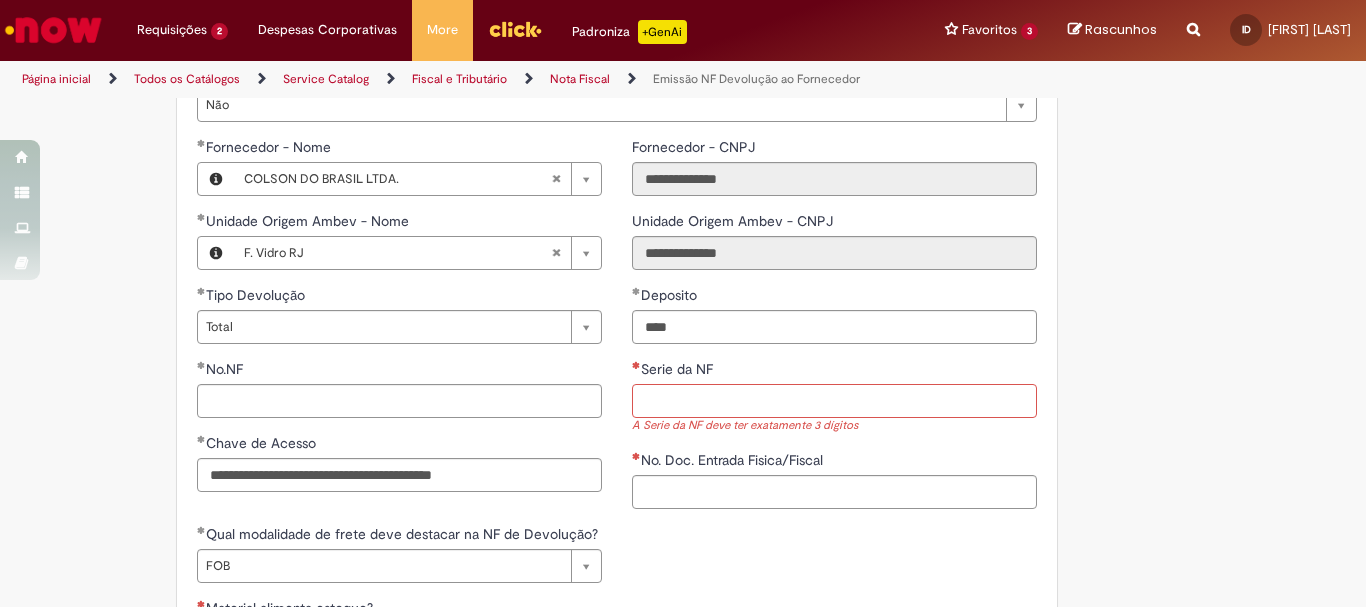 click on "Serie da NF" at bounding box center (834, 401) 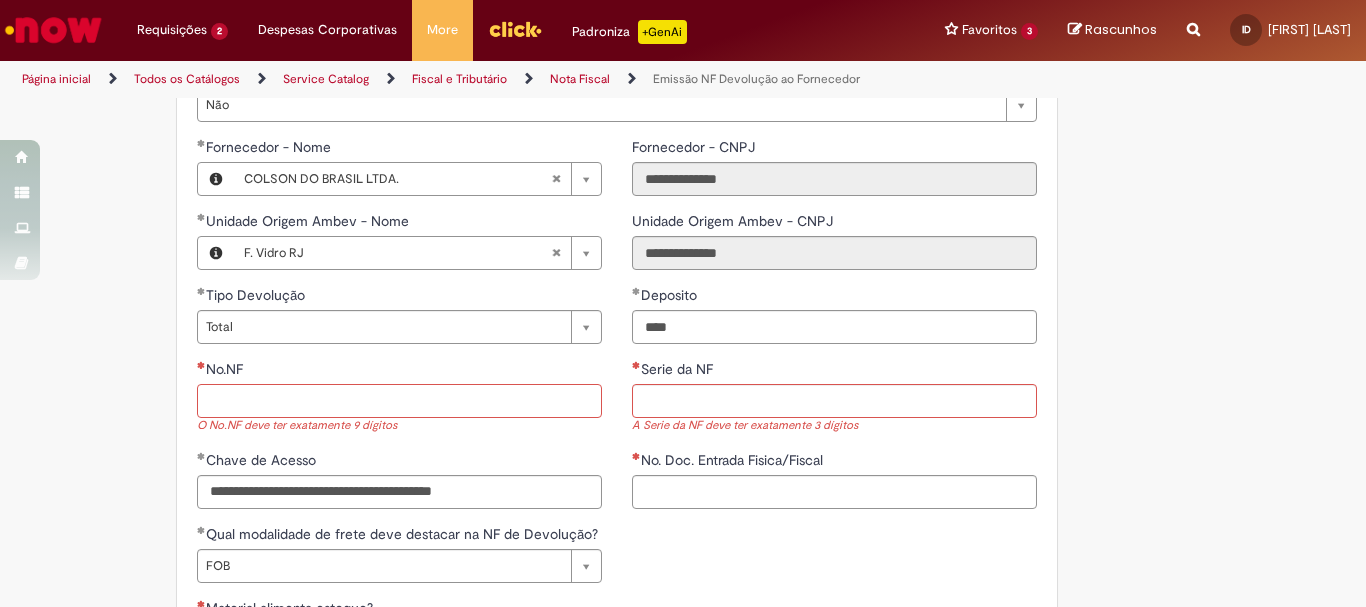 click on "No.NF" at bounding box center (399, 401) 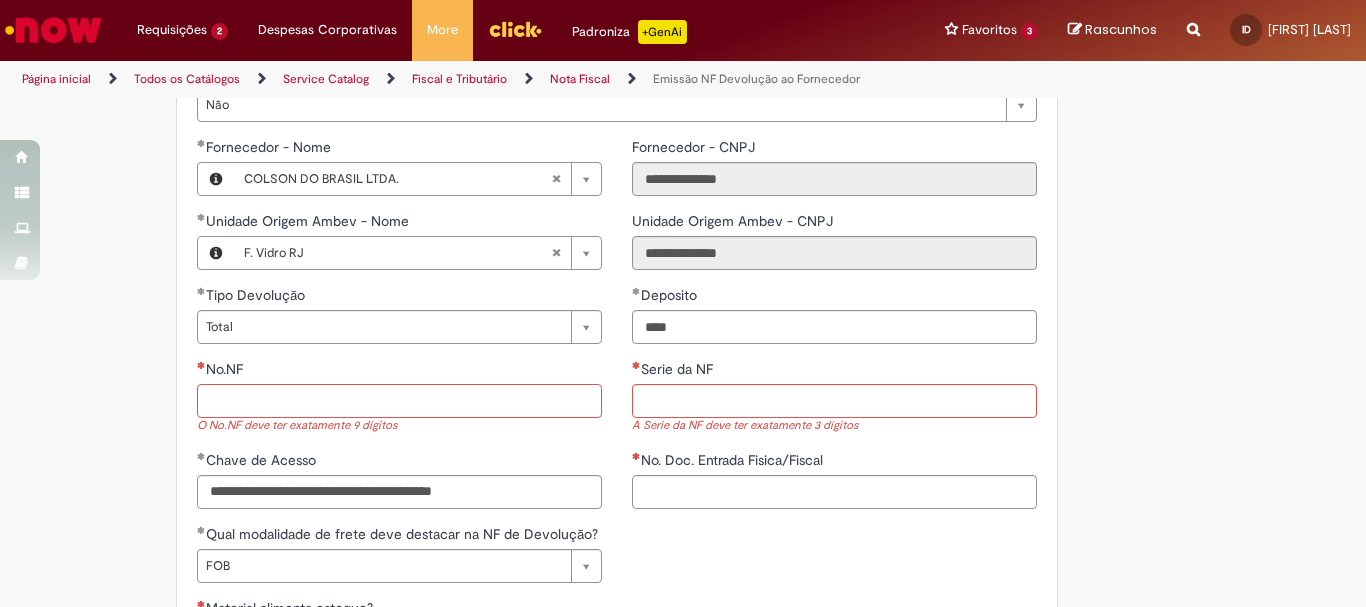 scroll, scrollTop: 1100, scrollLeft: 0, axis: vertical 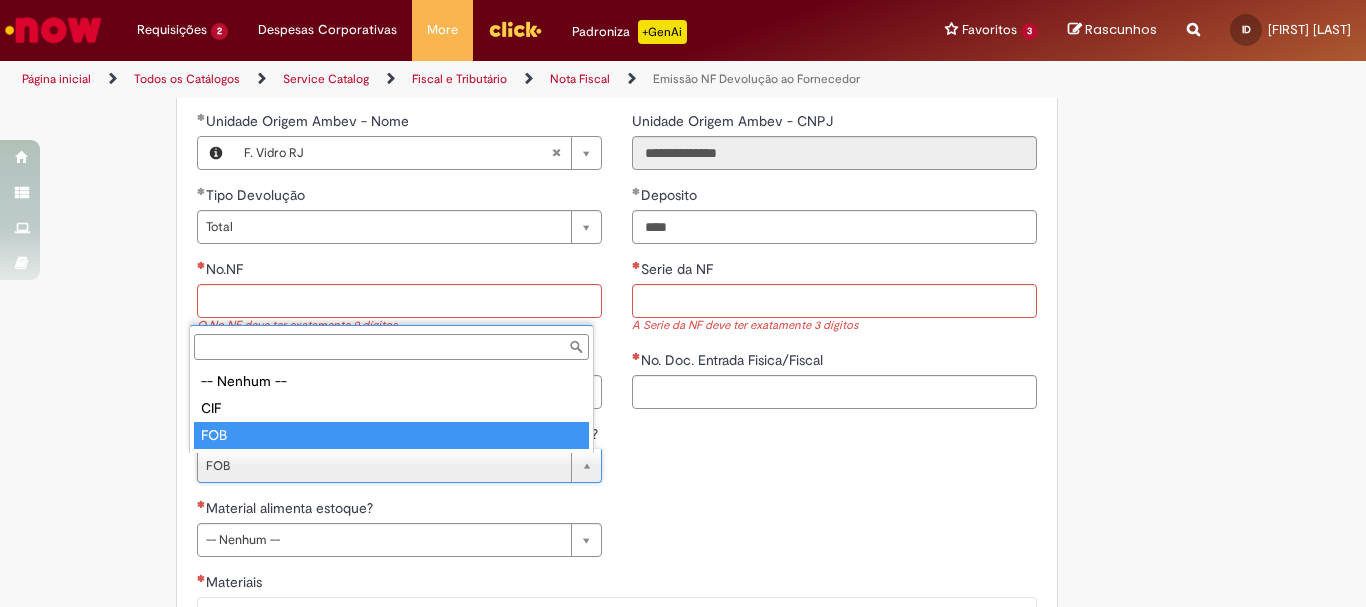type on "***" 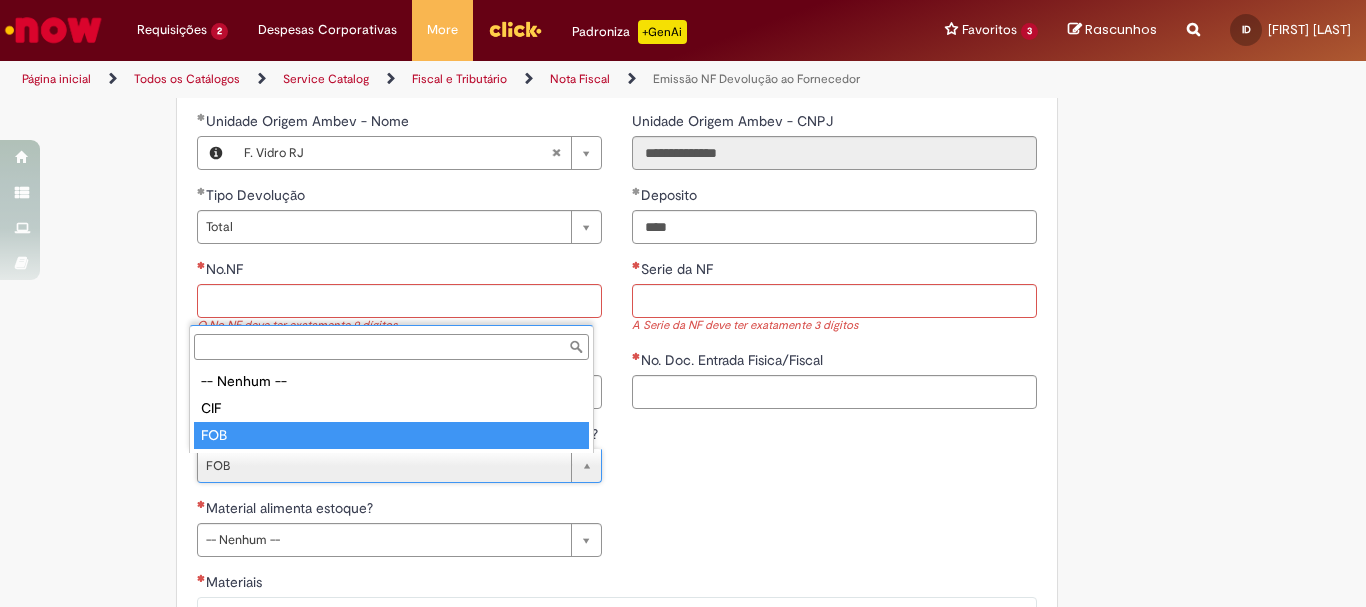 scroll, scrollTop: 0, scrollLeft: 26, axis: horizontal 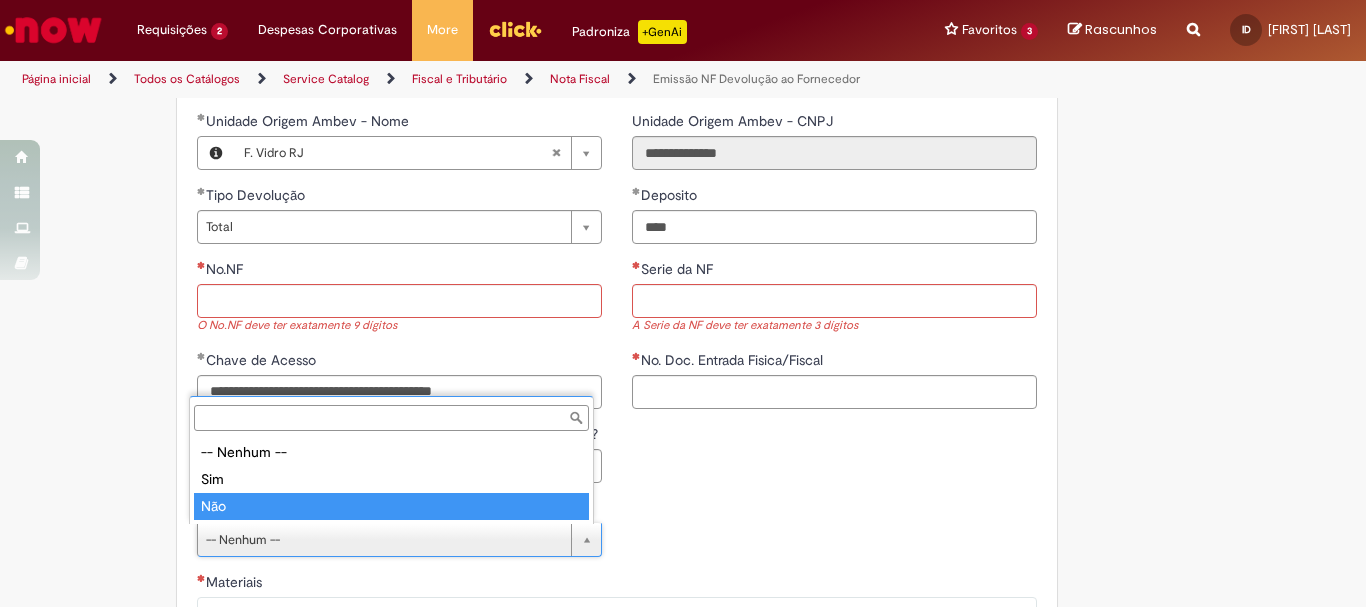 type on "***" 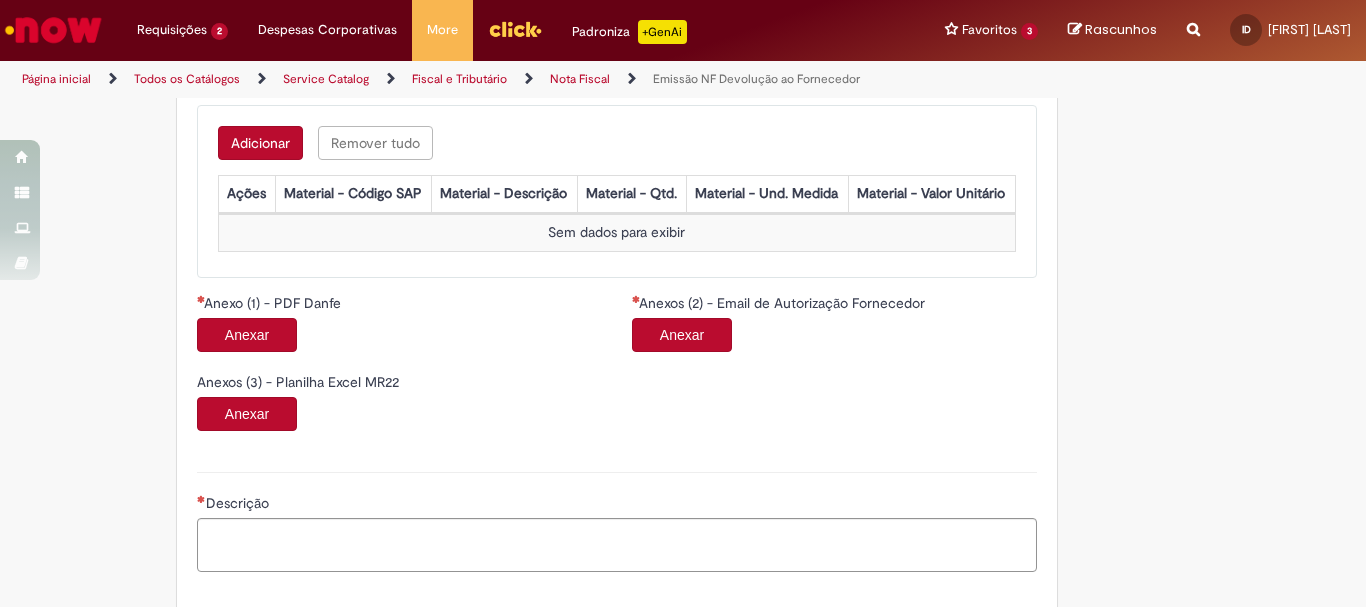 scroll, scrollTop: 1692, scrollLeft: 0, axis: vertical 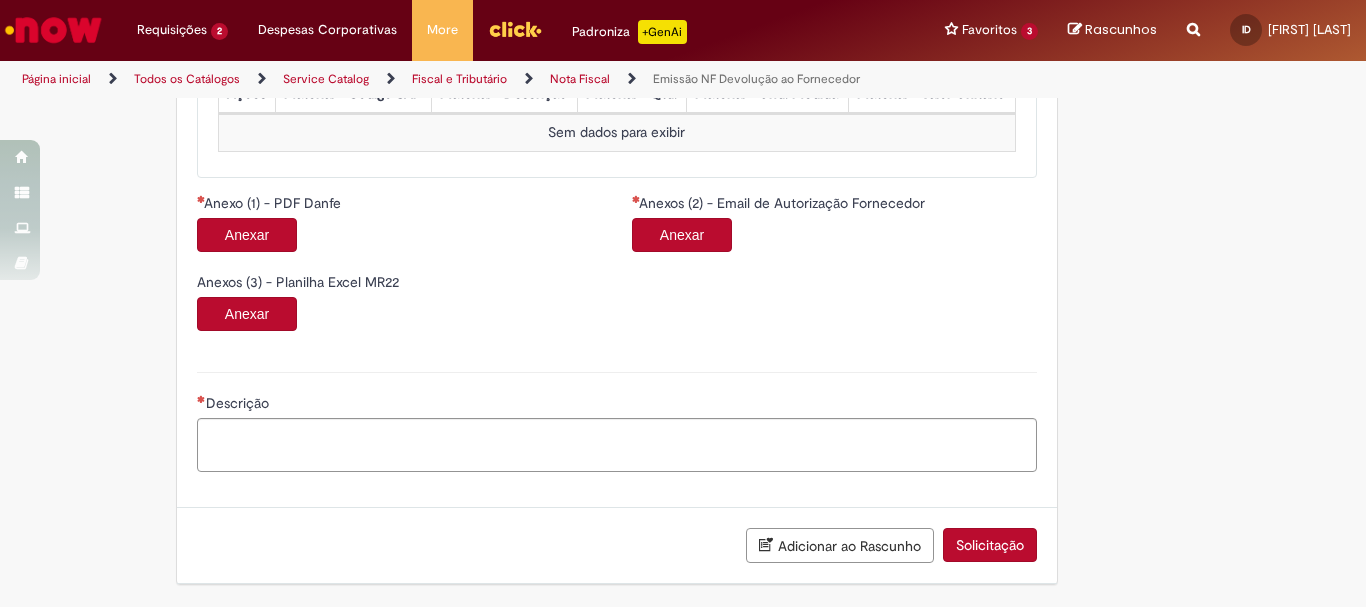 click on "Anexar" at bounding box center [247, 235] 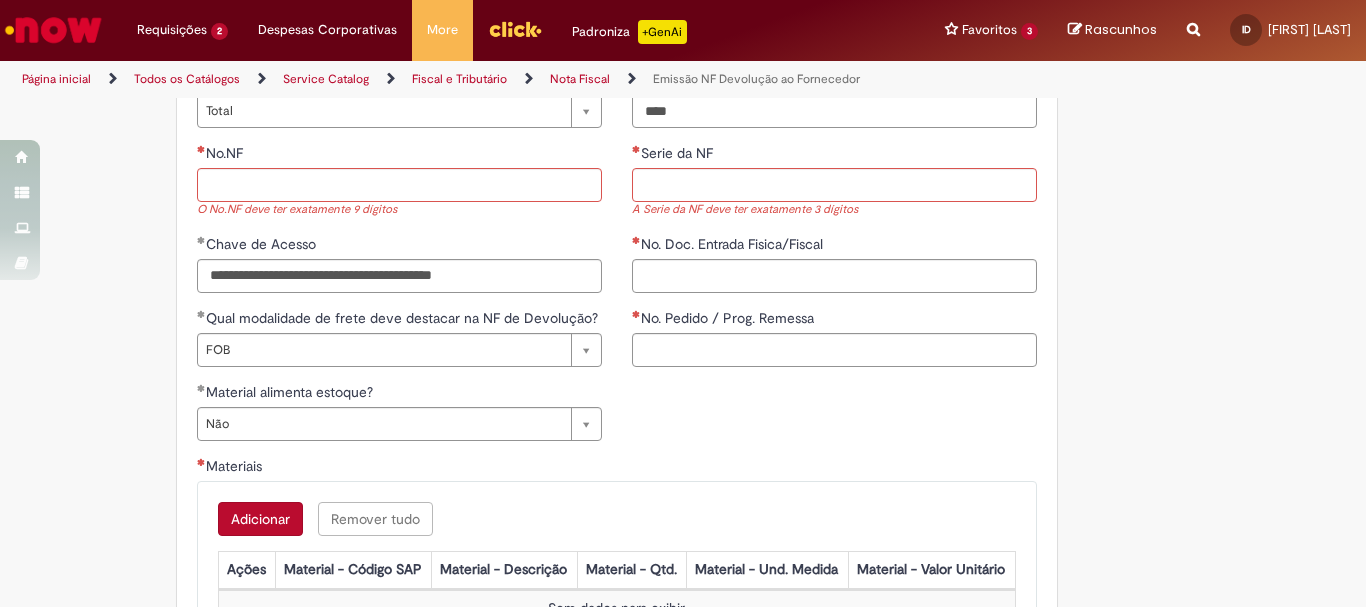 scroll, scrollTop: 1116, scrollLeft: 0, axis: vertical 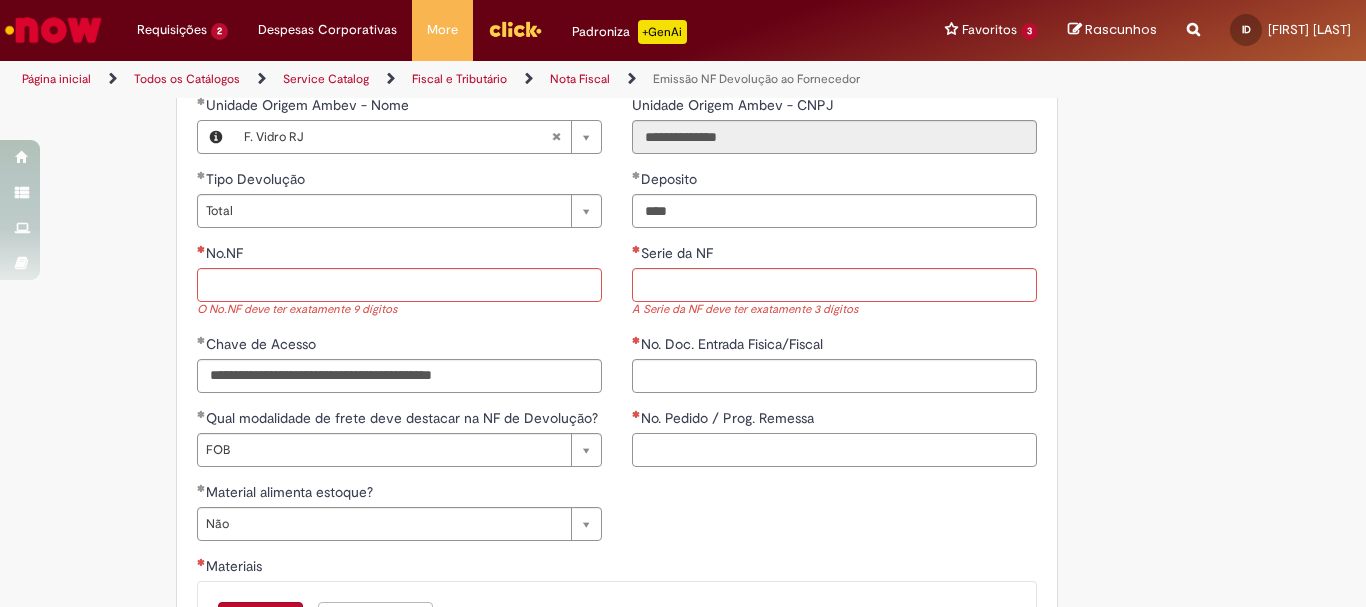 click on "No. Pedido / Prog. Remessa" at bounding box center [834, 450] 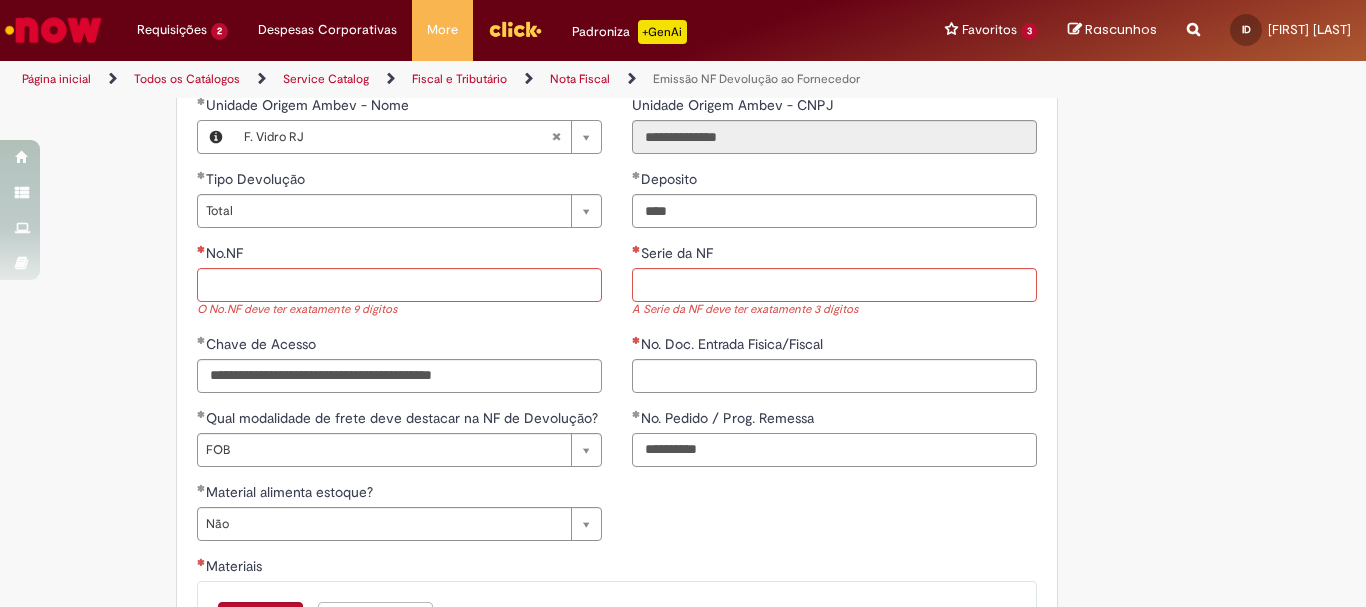 type on "**********" 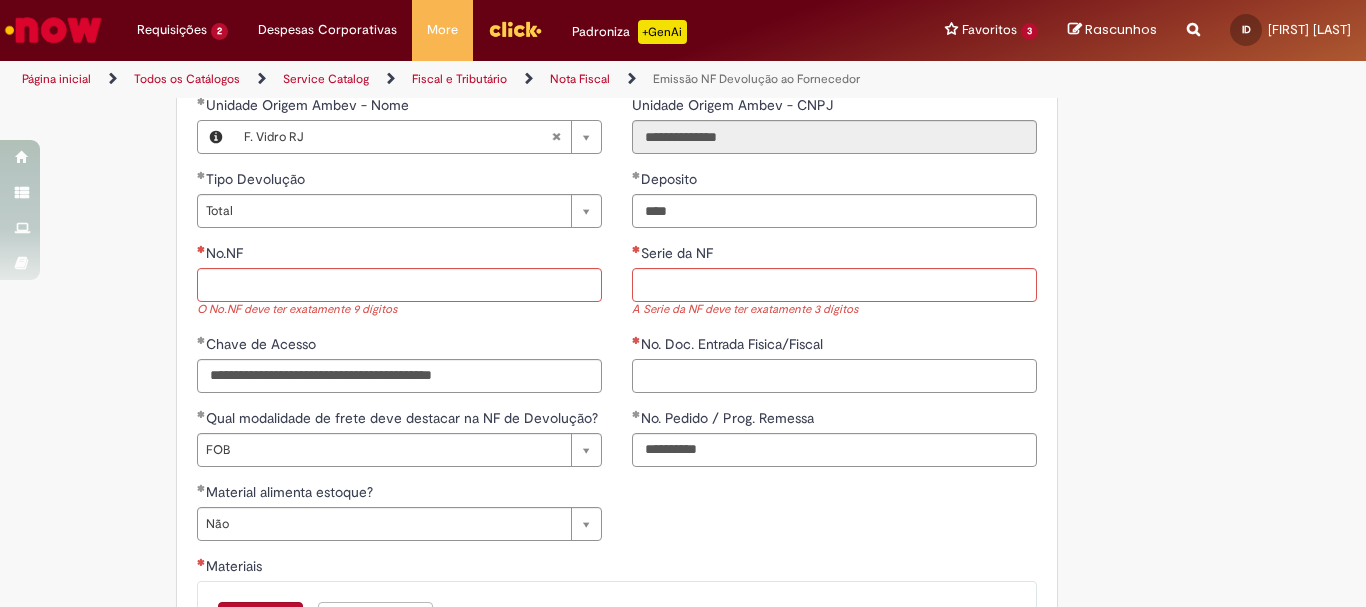 click on "No. Doc. Entrada Fisica/Fiscal" at bounding box center (834, 376) 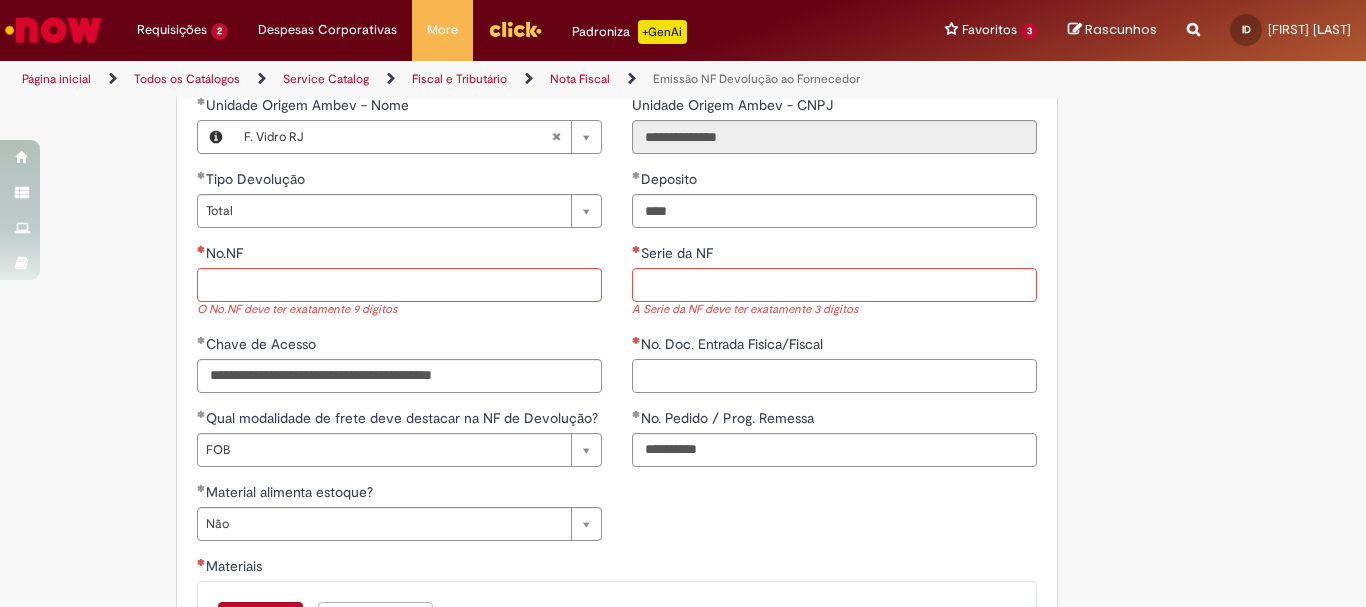 paste on "**********" 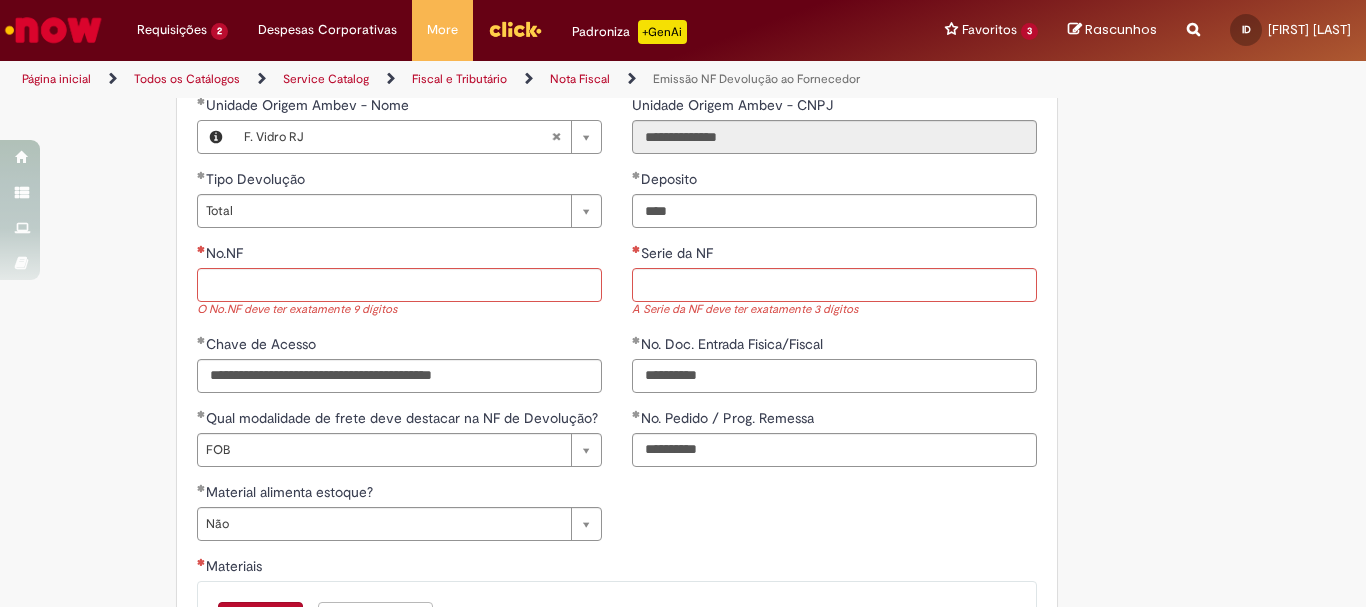 type on "**********" 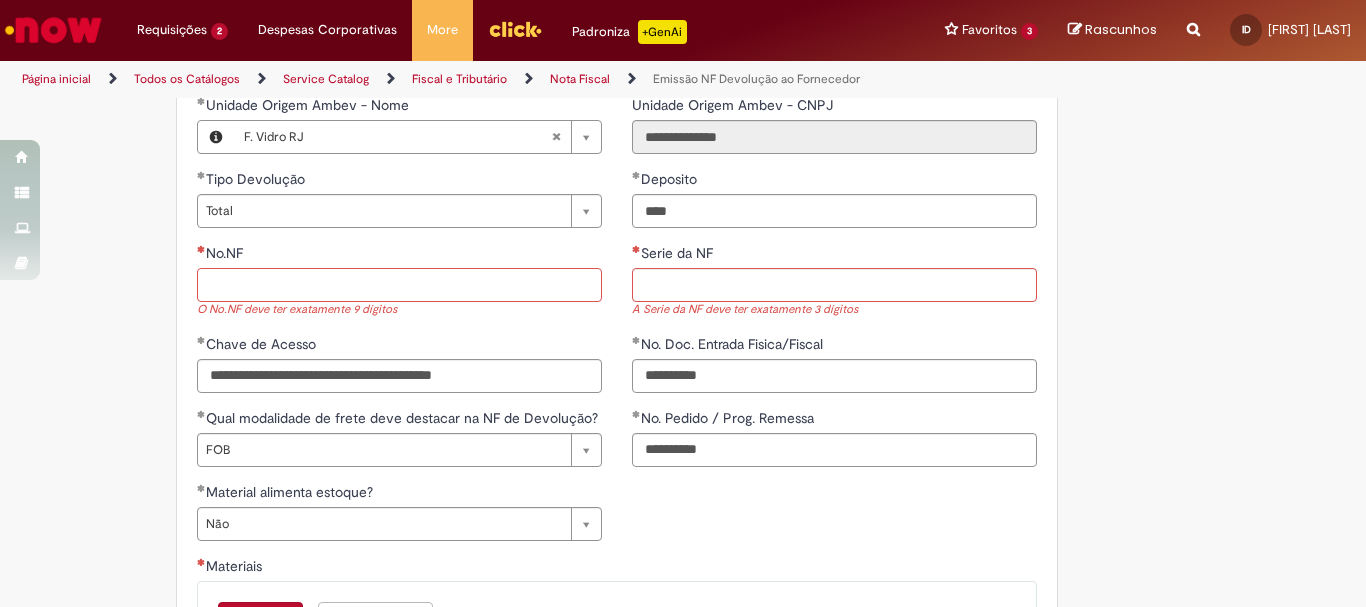 click on "No.NF" at bounding box center [399, 285] 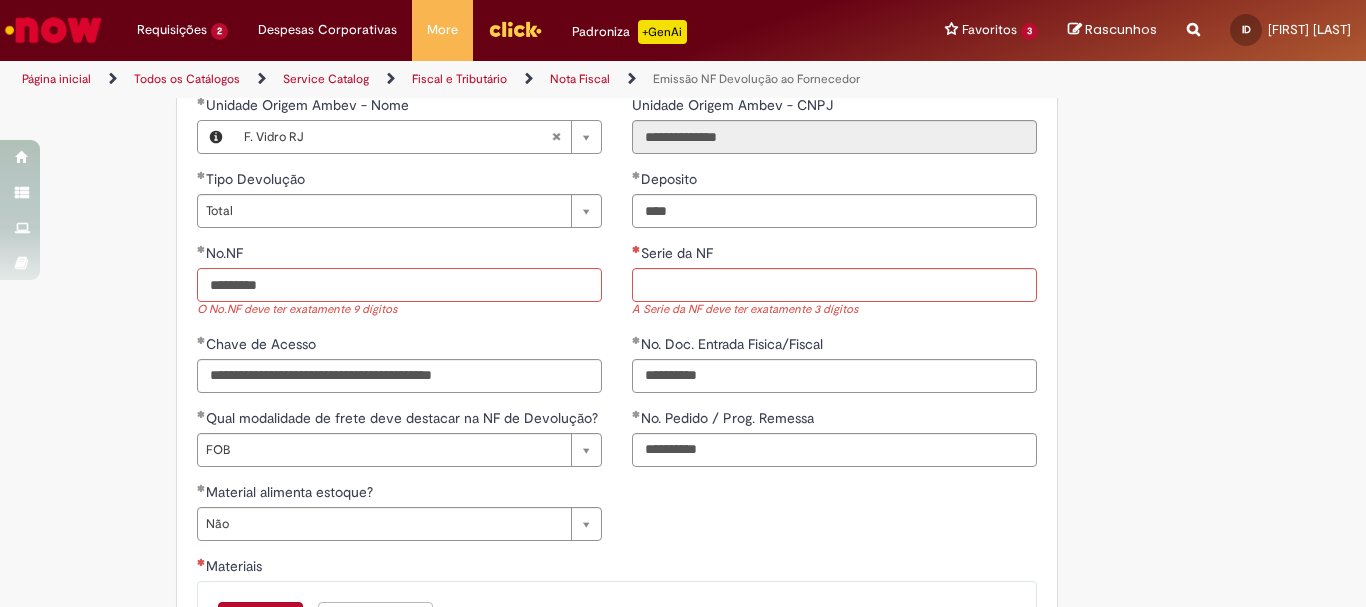 type on "*********" 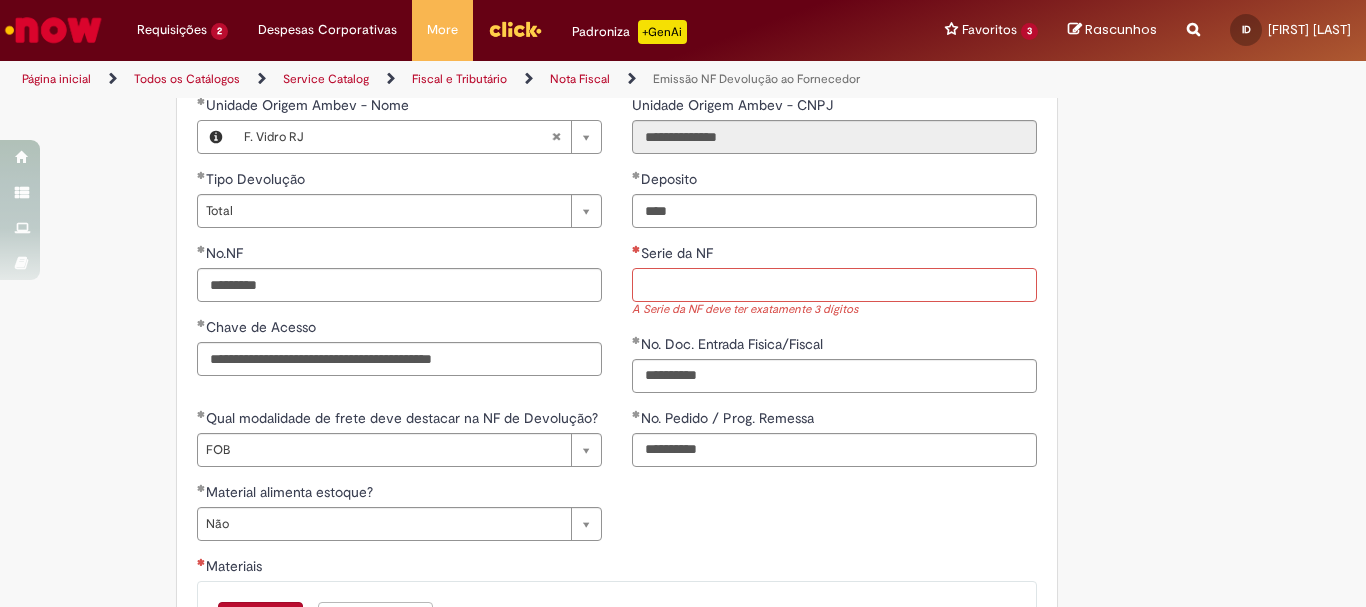 click on "Serie da NF" at bounding box center (834, 285) 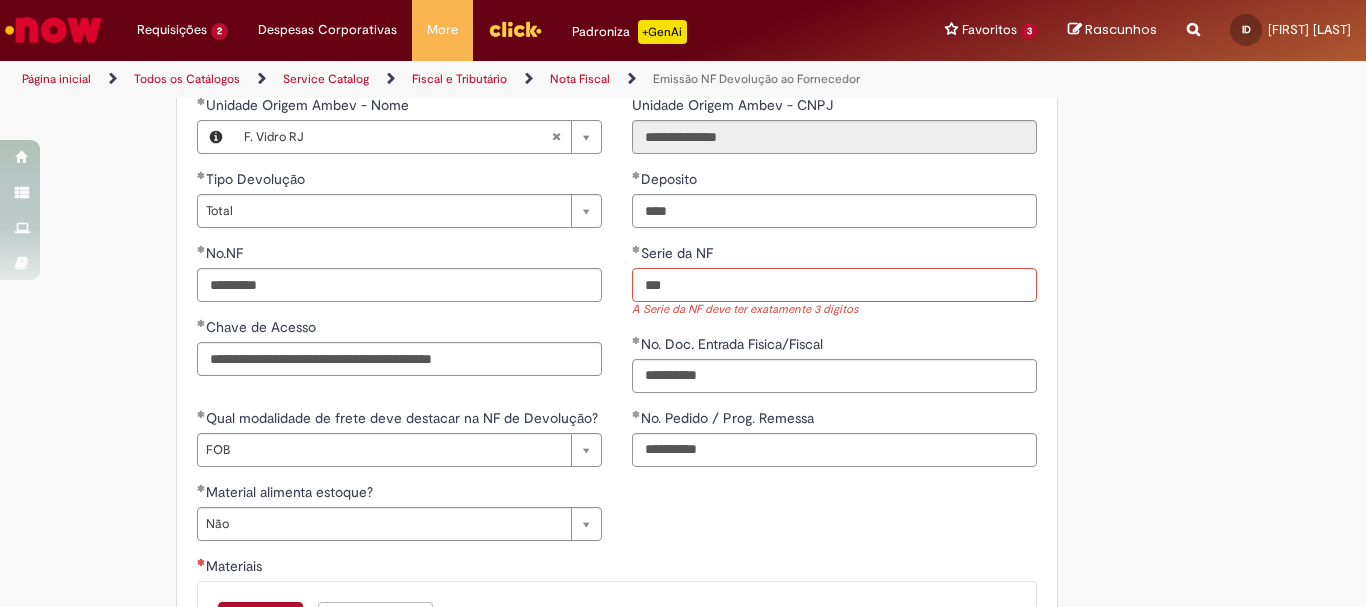 type on "***" 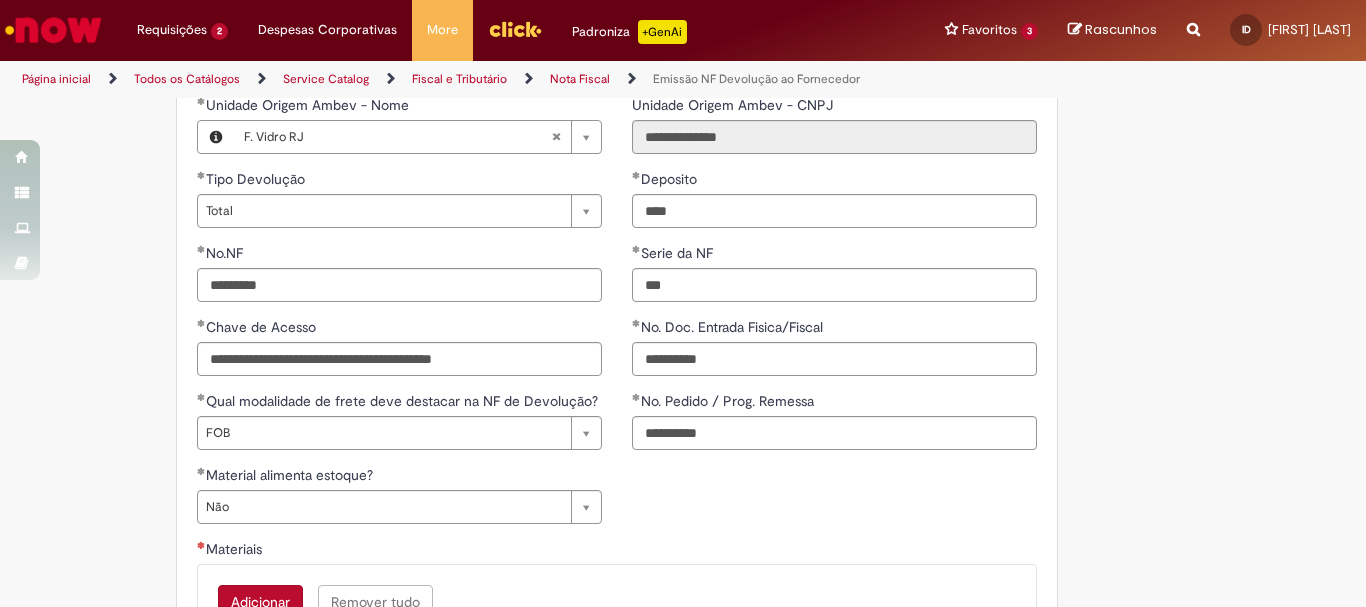 click on "**********" at bounding box center [617, 465] 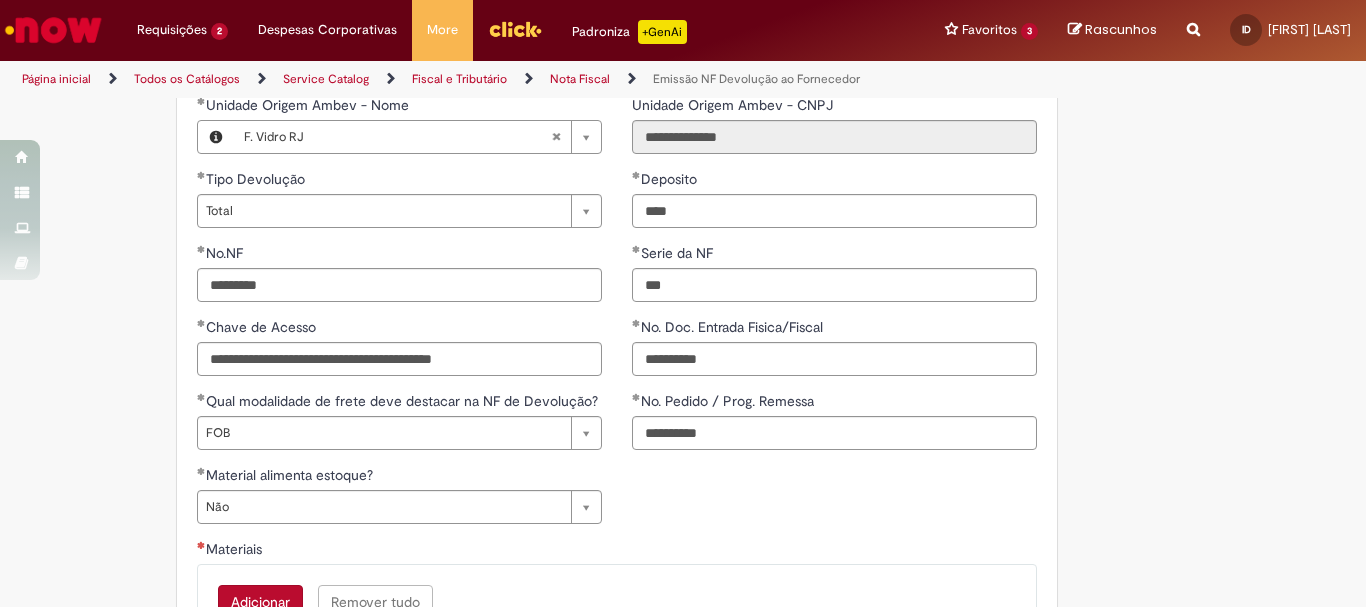 scroll, scrollTop: 1516, scrollLeft: 0, axis: vertical 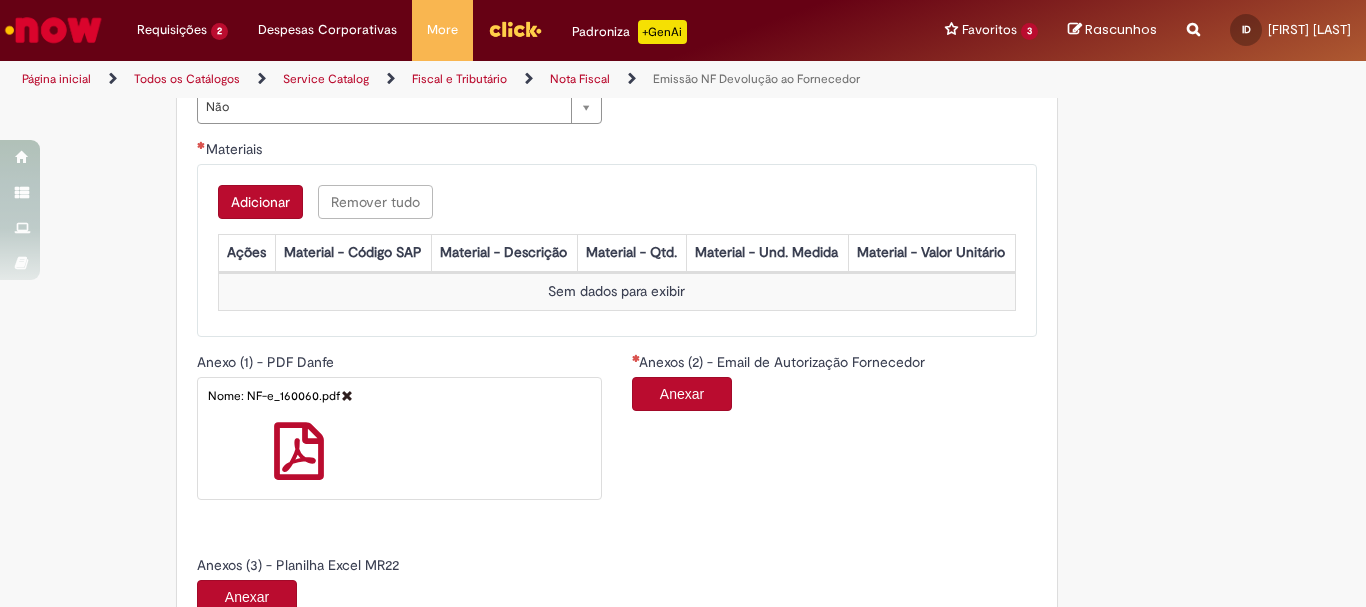click on "Adicionar" at bounding box center [260, 202] 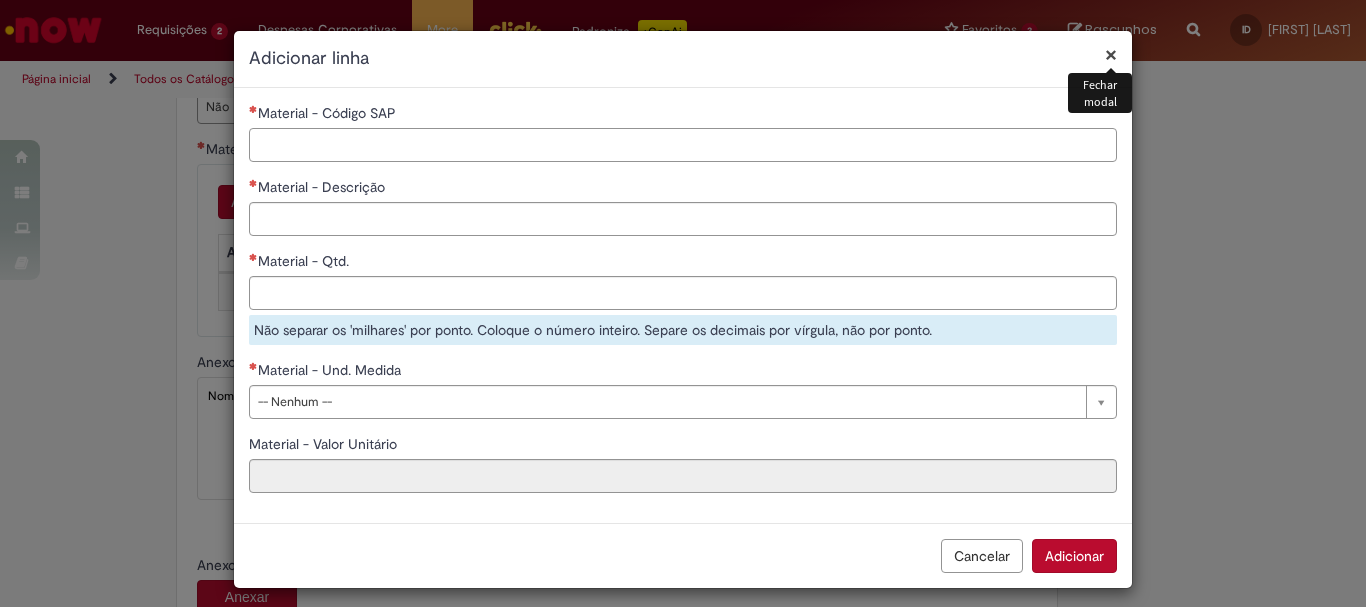 click on "Material - Código SAP" at bounding box center [683, 145] 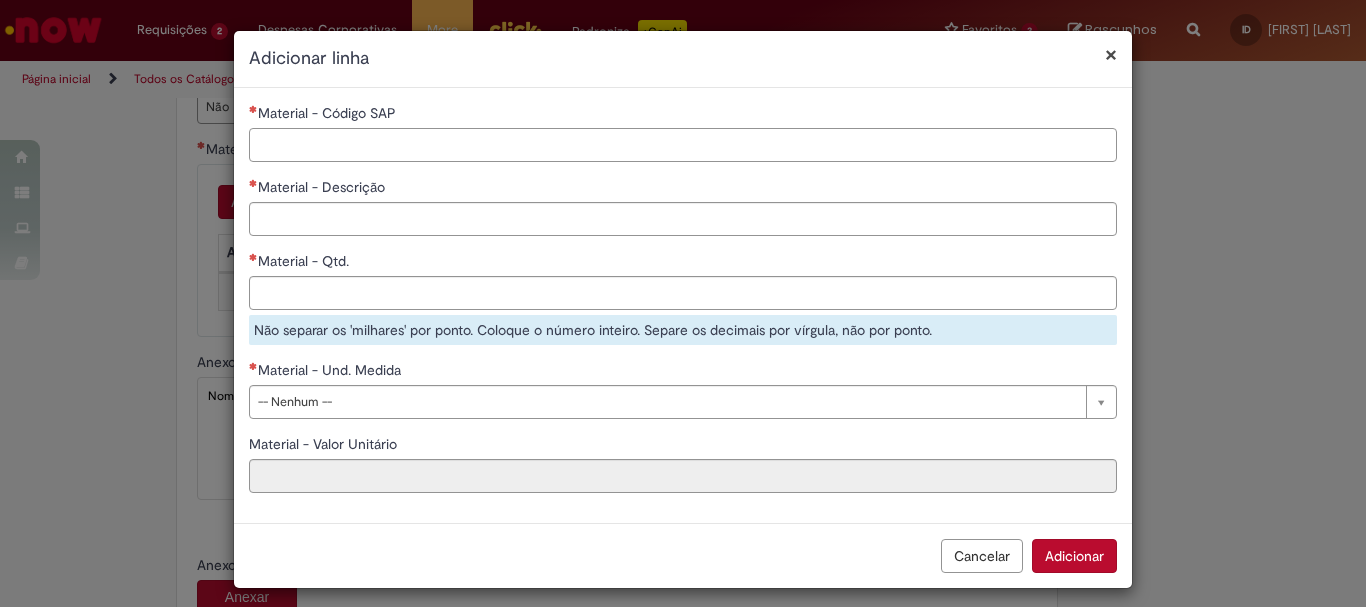click on "Material - Código SAP" at bounding box center [683, 145] 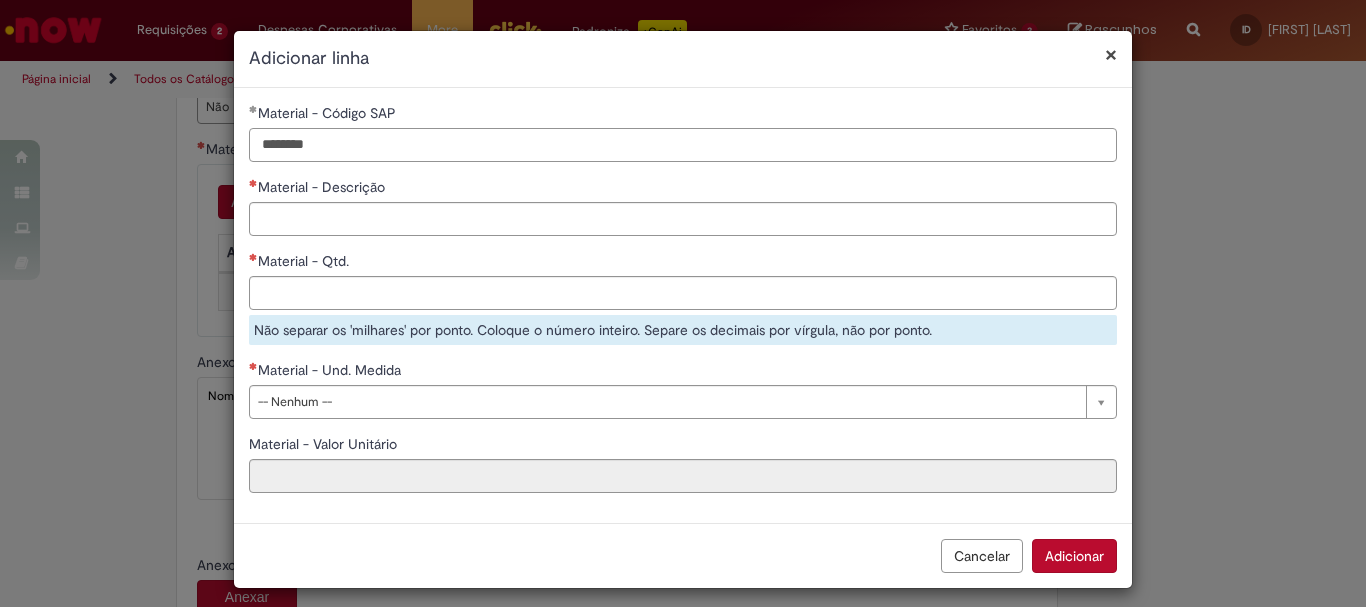 type on "********" 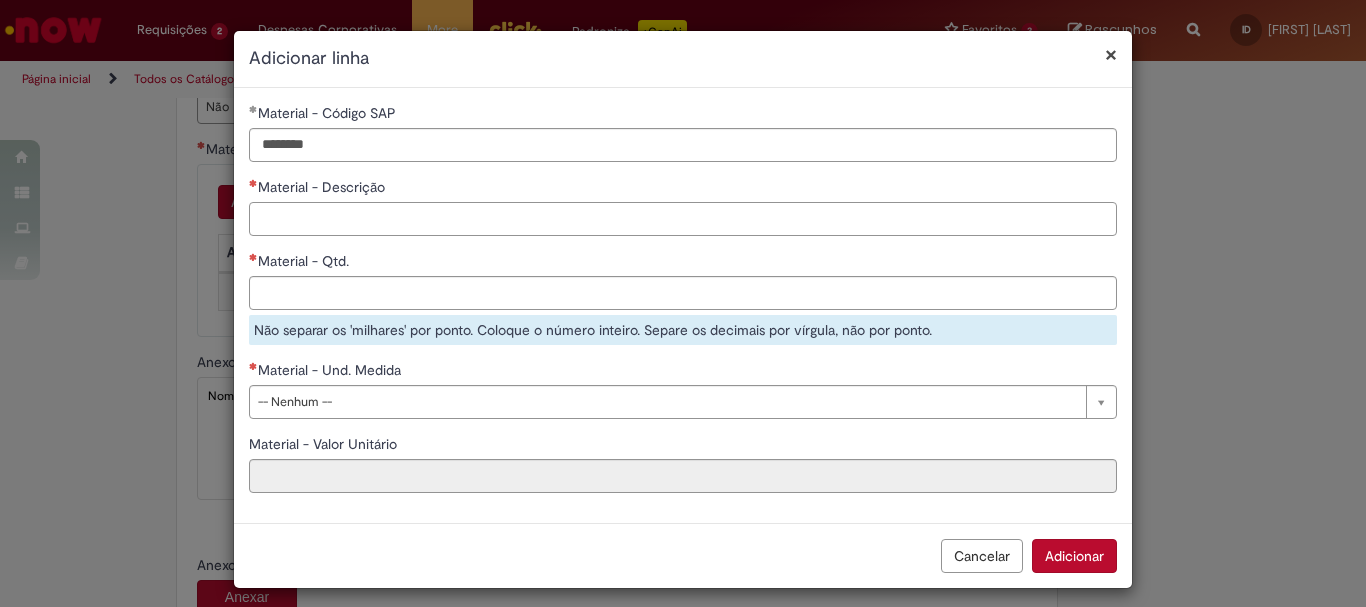 click on "Material - Descrição" at bounding box center [683, 219] 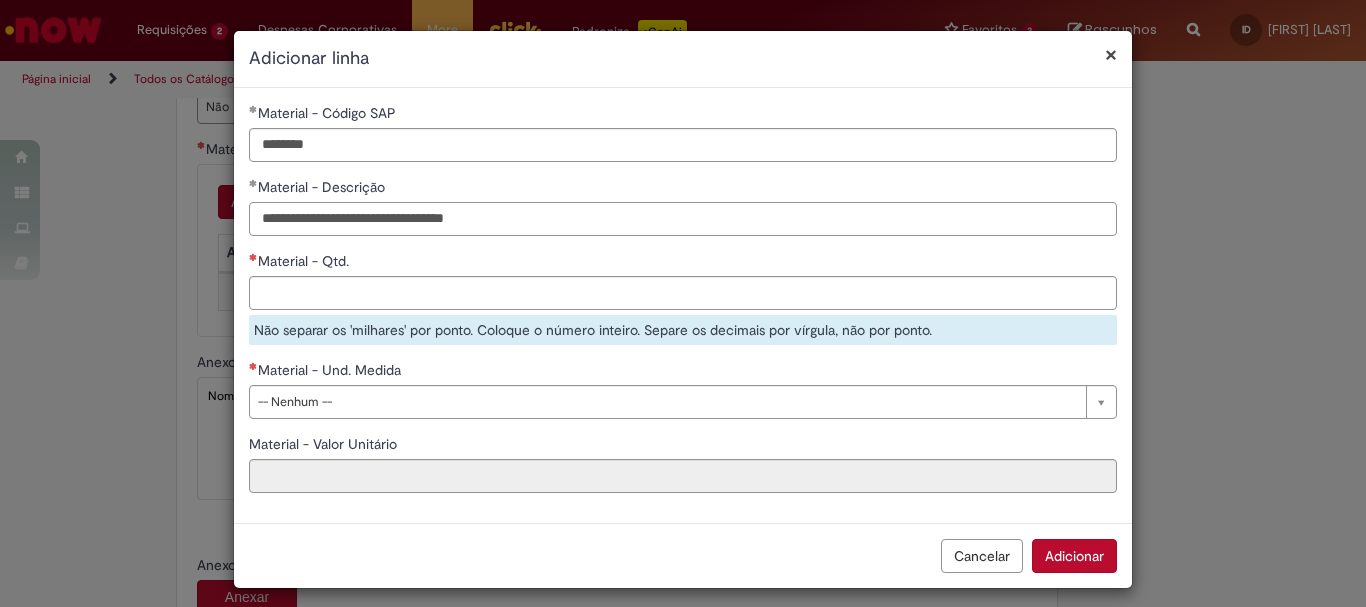 type on "**********" 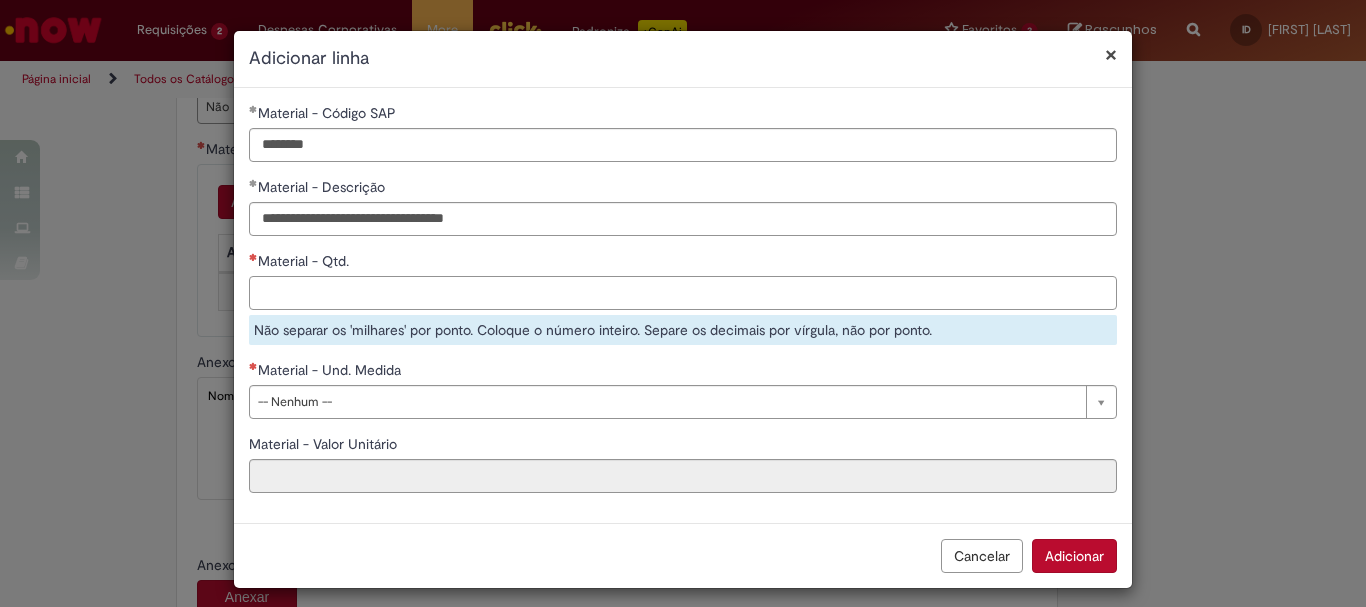 click on "Material - Qtd." at bounding box center (683, 293) 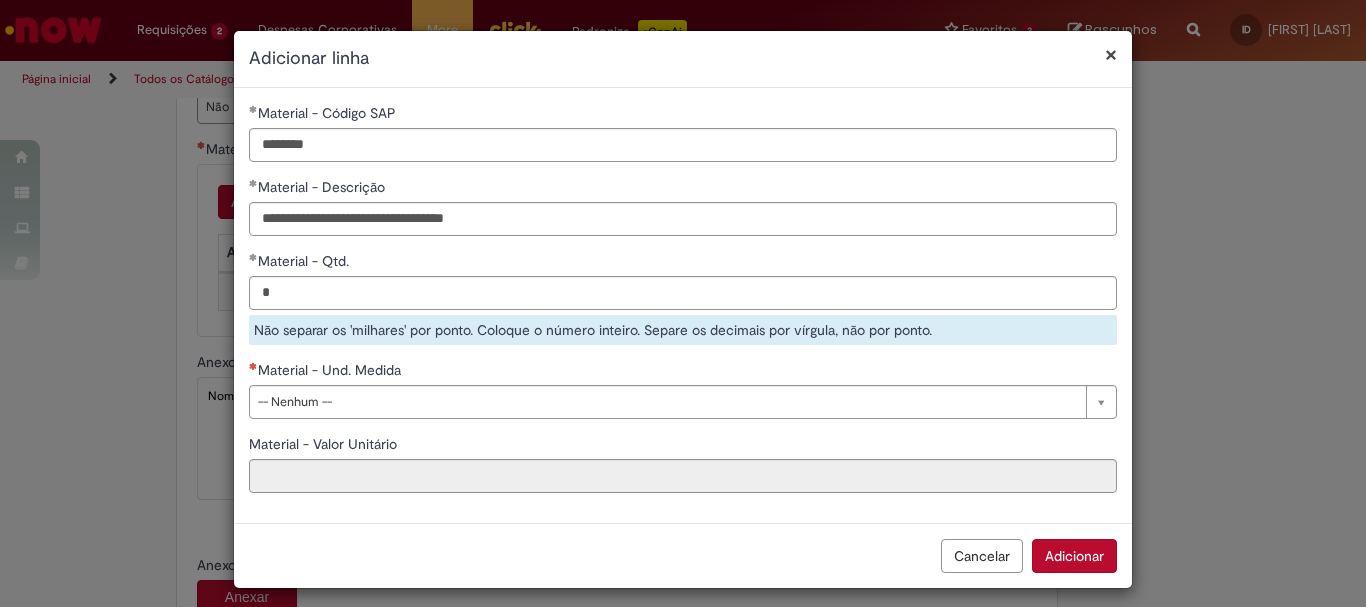 type on "*****" 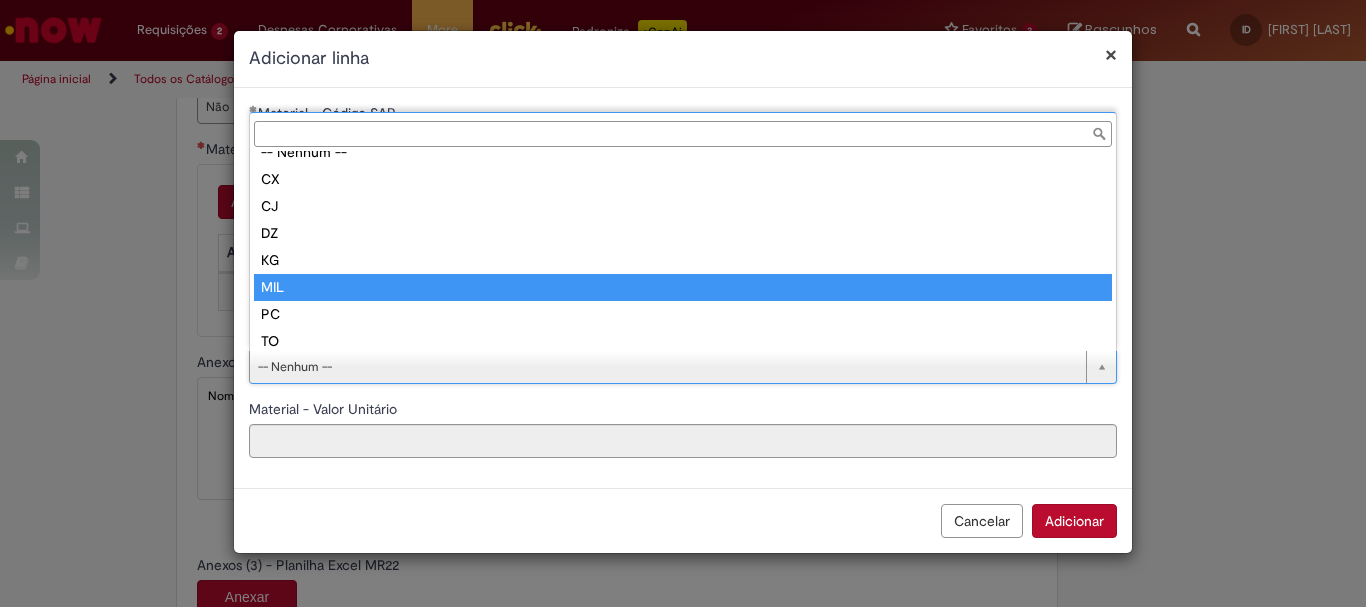 scroll, scrollTop: 51, scrollLeft: 0, axis: vertical 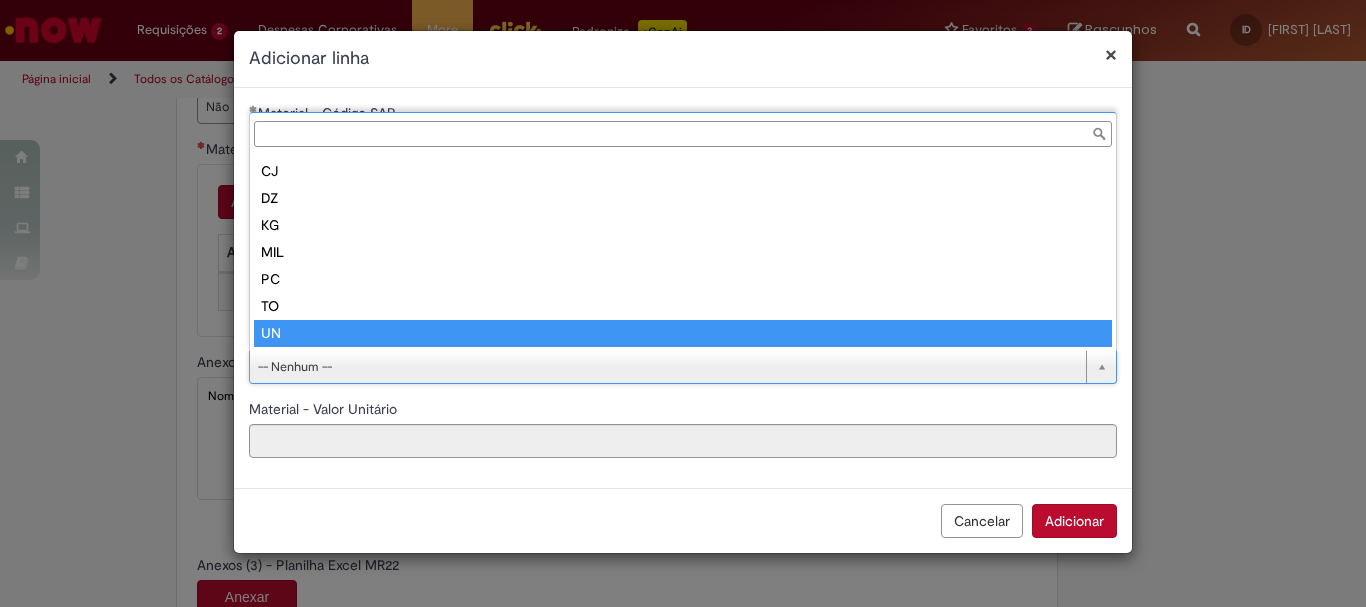 type on "**" 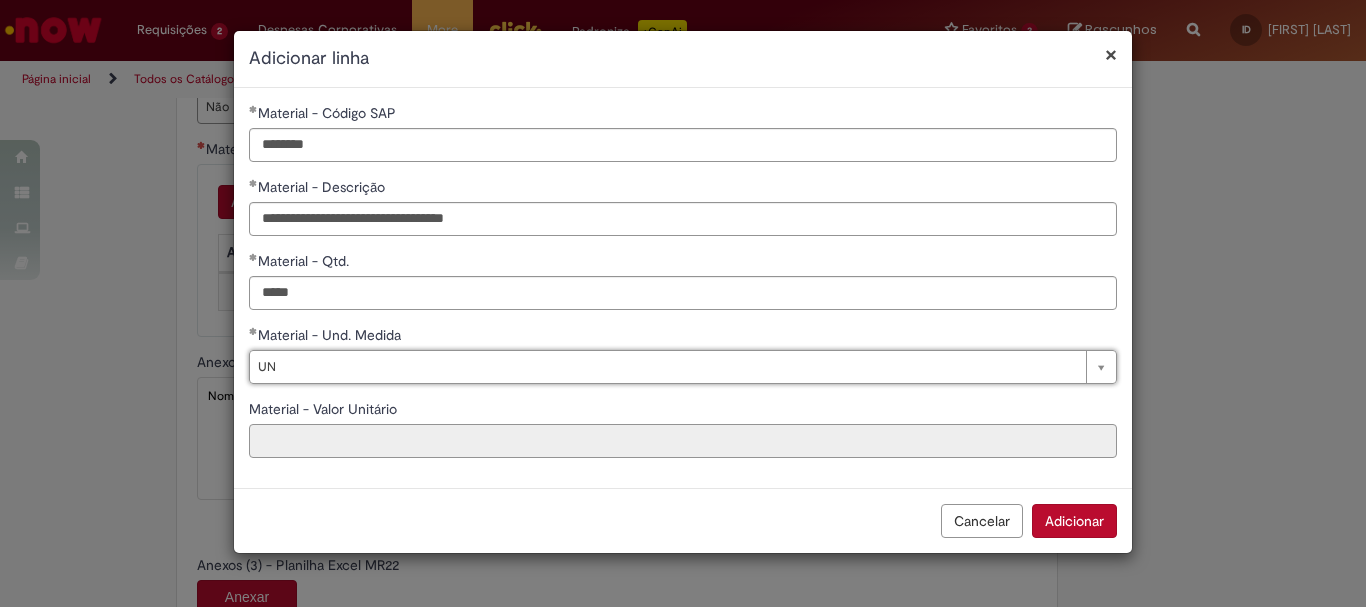 click on "Material - Valor Unitário" at bounding box center (683, 441) 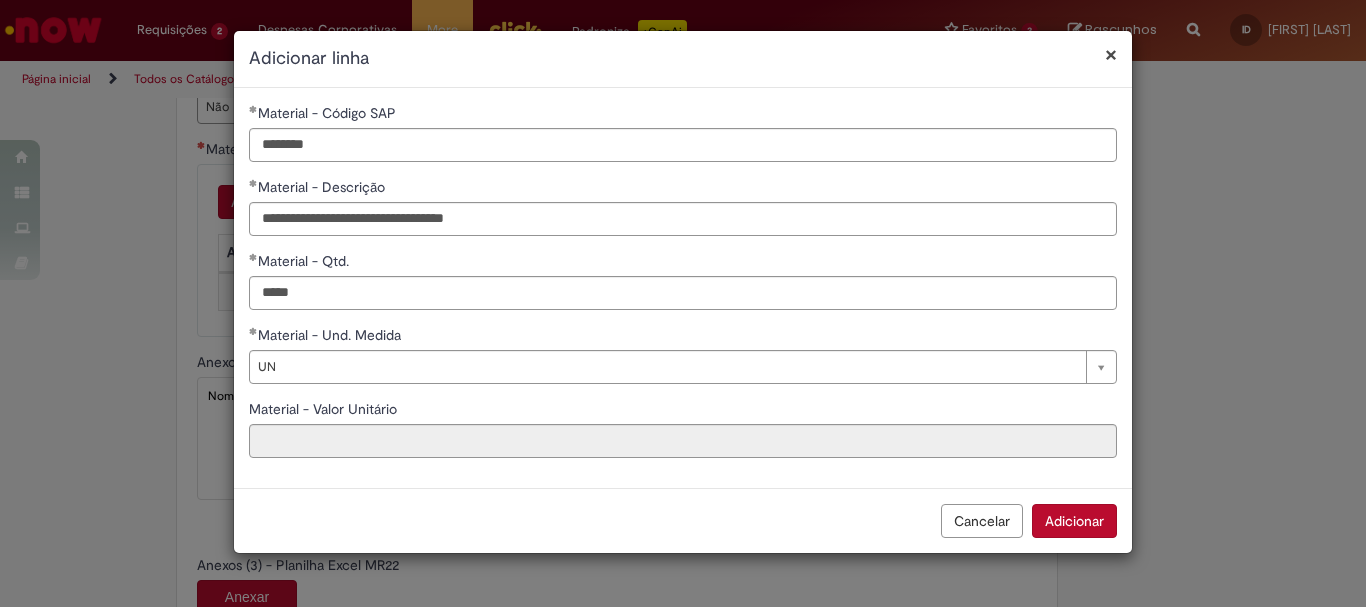 click on "Adicionar" at bounding box center (1074, 521) 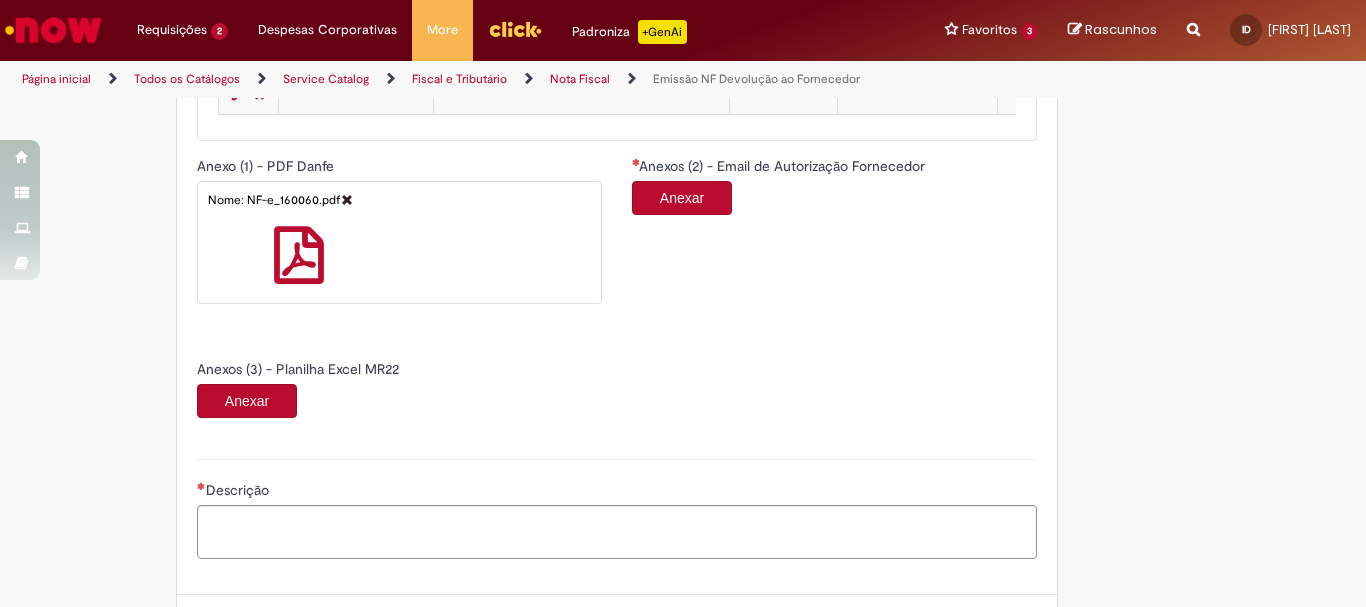 scroll, scrollTop: 1818, scrollLeft: 0, axis: vertical 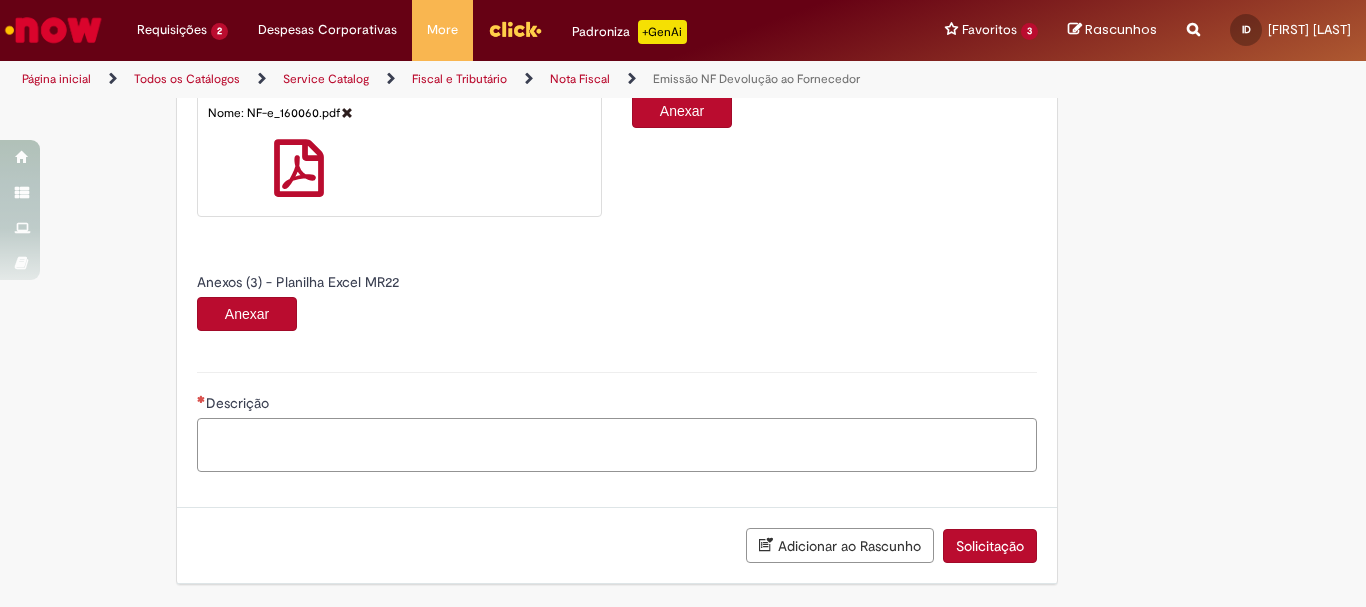 click on "Descrição" at bounding box center (617, 445) 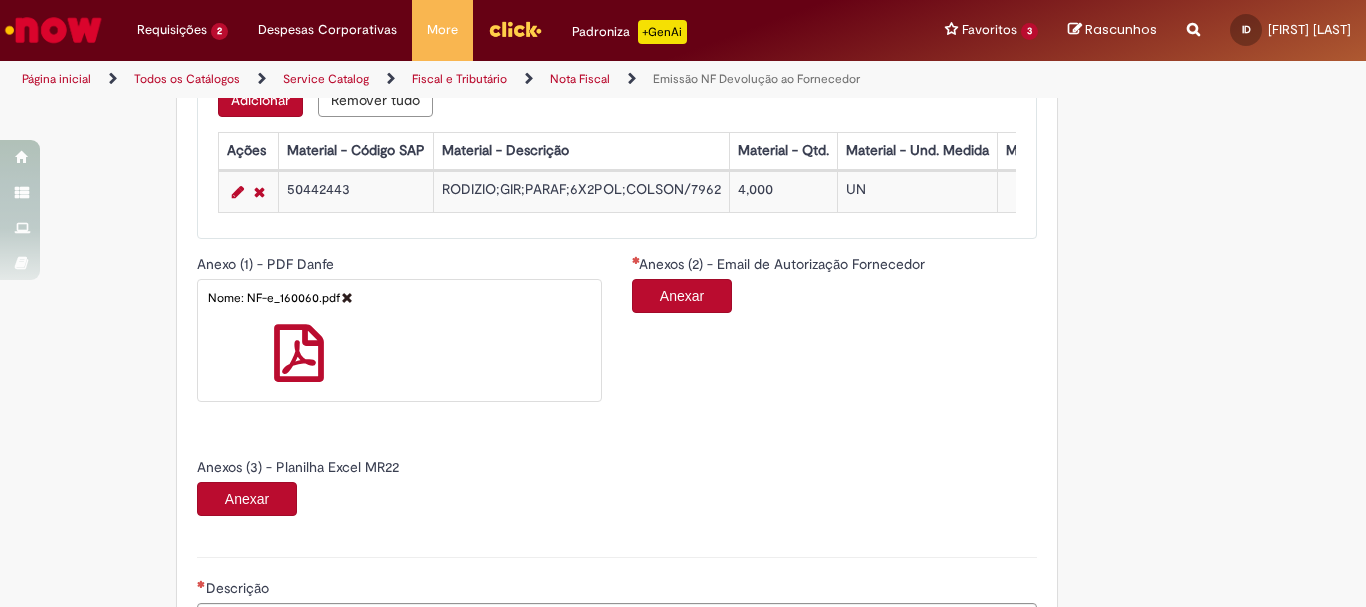 click on "Anexos  (3) - Planilha Excel MR22" at bounding box center [300, 467] 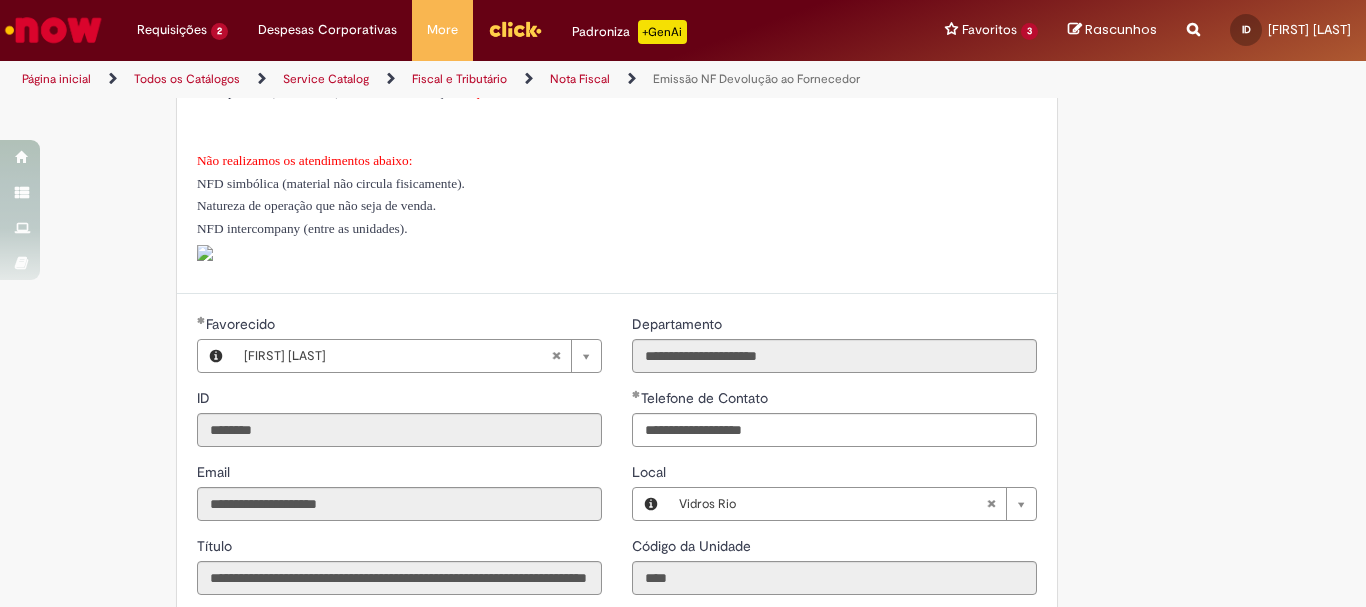 scroll, scrollTop: 0, scrollLeft: 0, axis: both 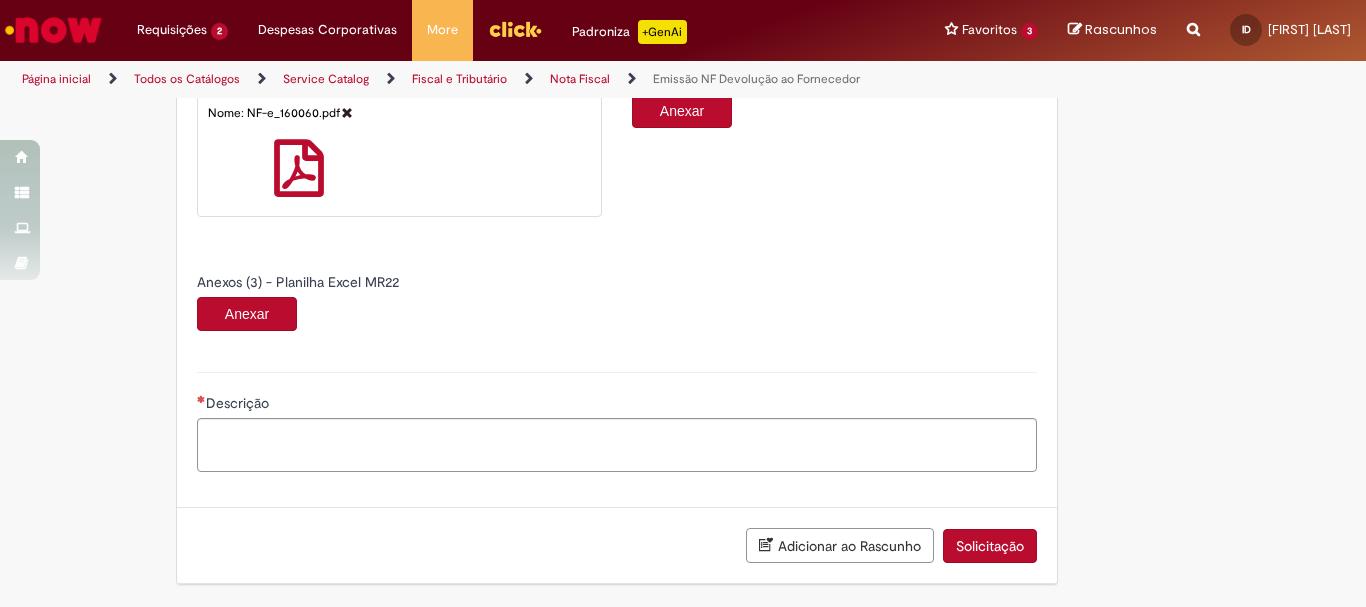 click on "Adicionar ao Rascunho" at bounding box center (840, 545) 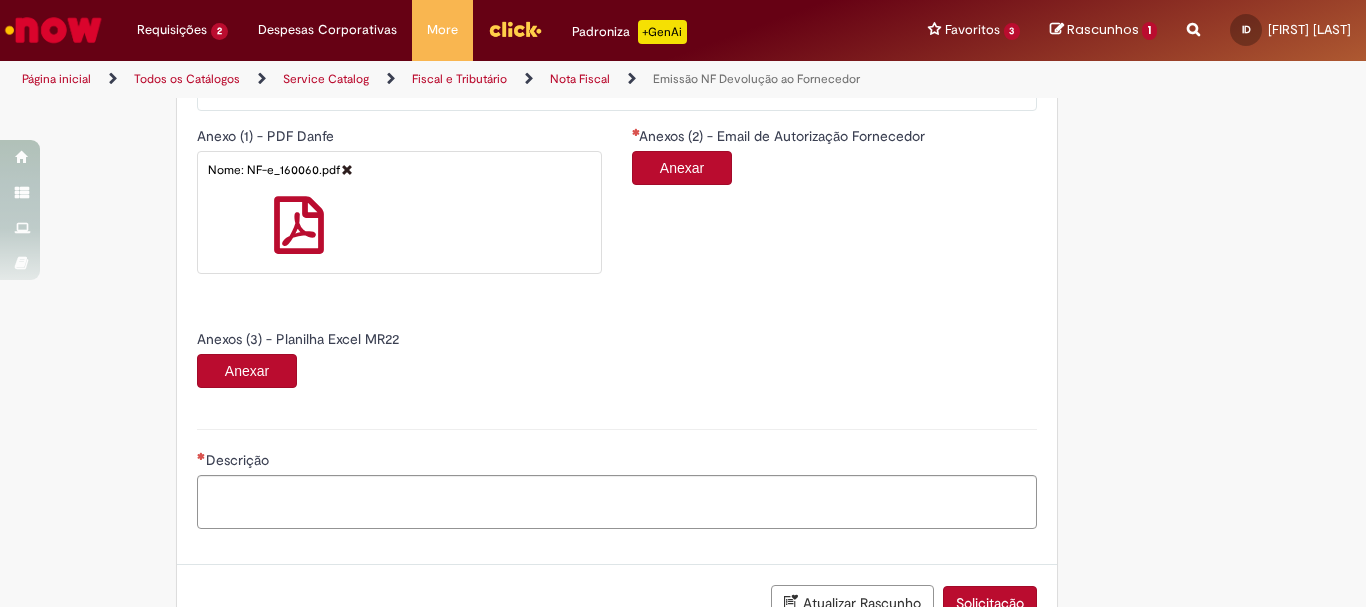 scroll, scrollTop: 0, scrollLeft: 0, axis: both 